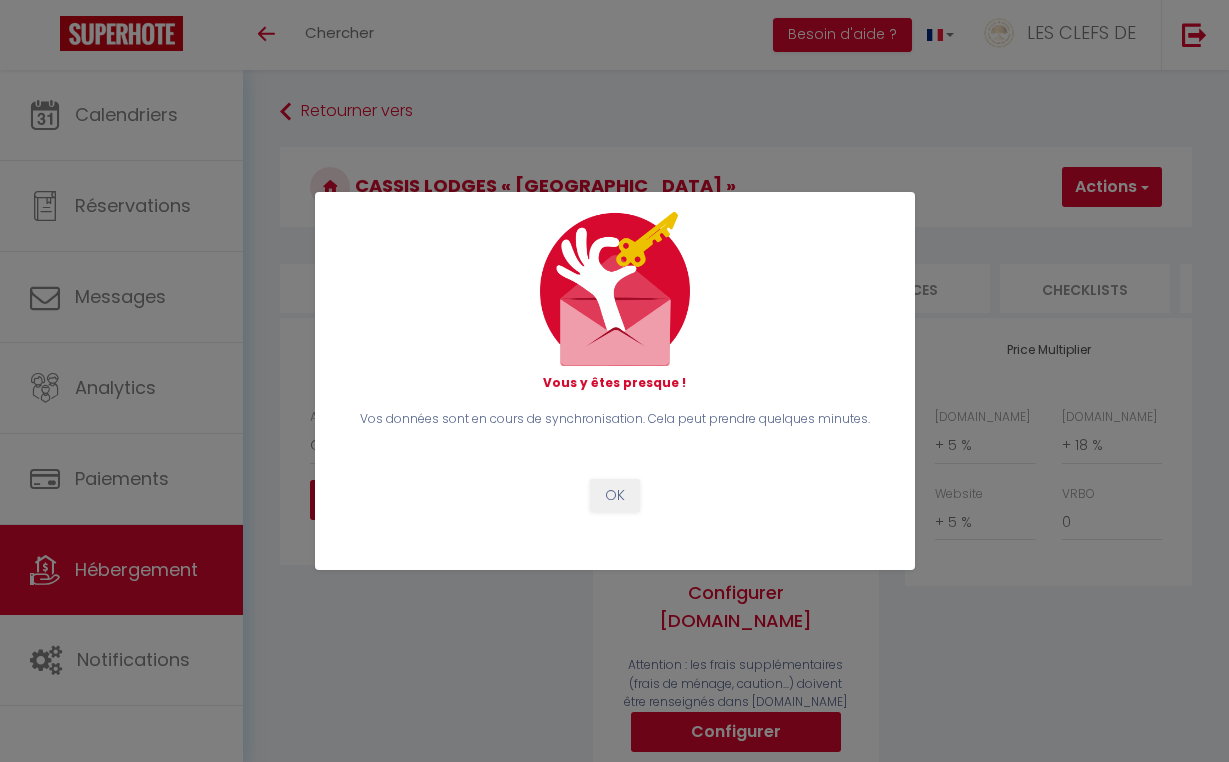 select on "7947-35612349" 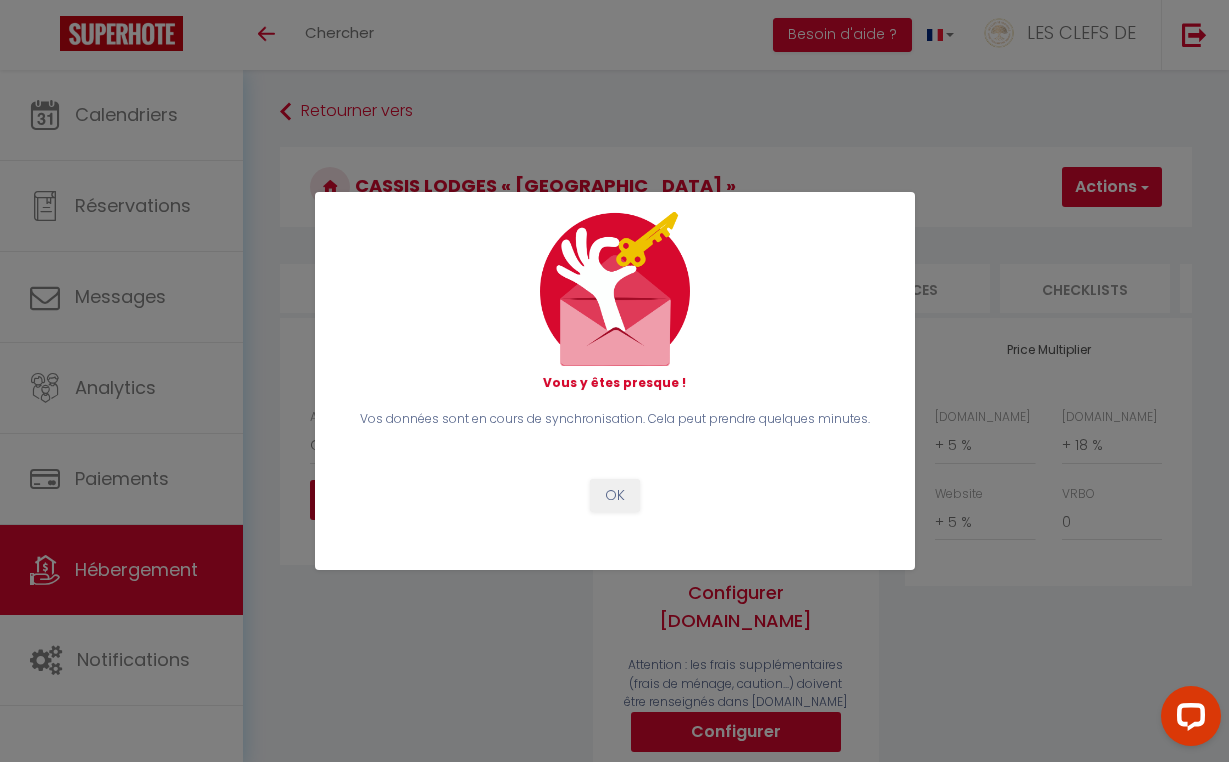 scroll, scrollTop: 0, scrollLeft: 0, axis: both 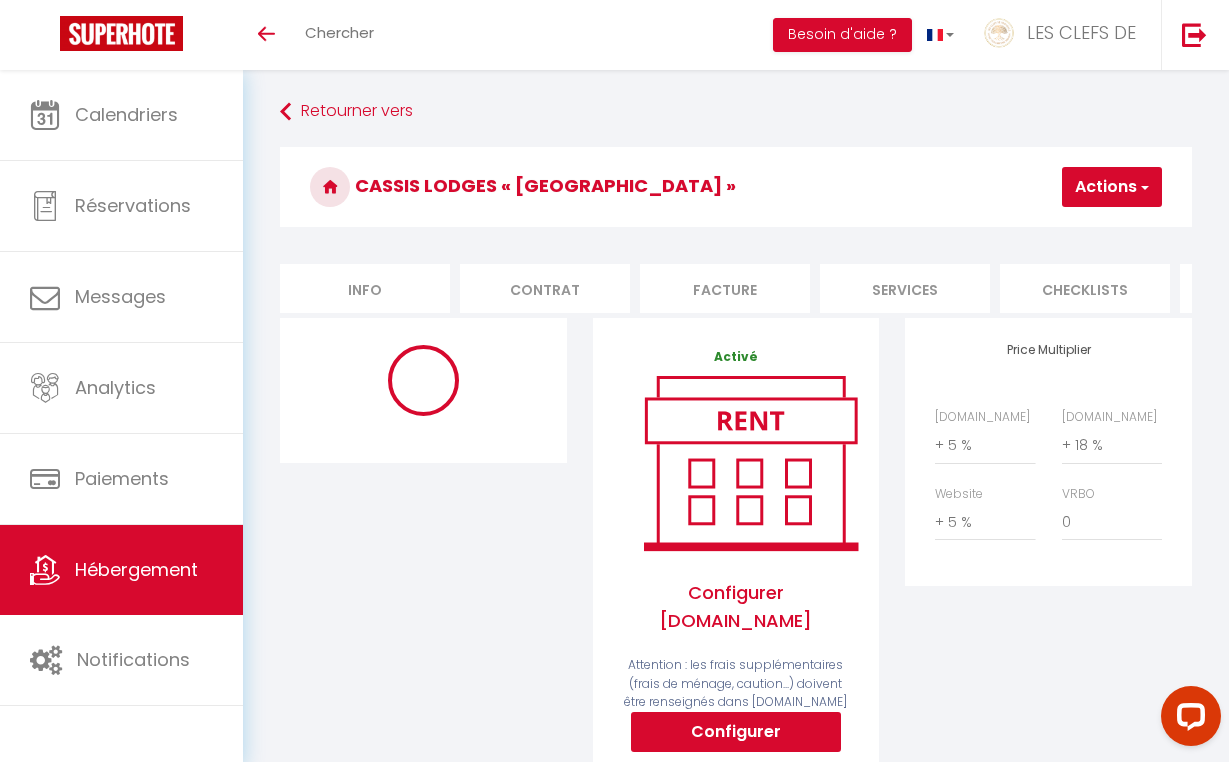 select on "7947-35612349" 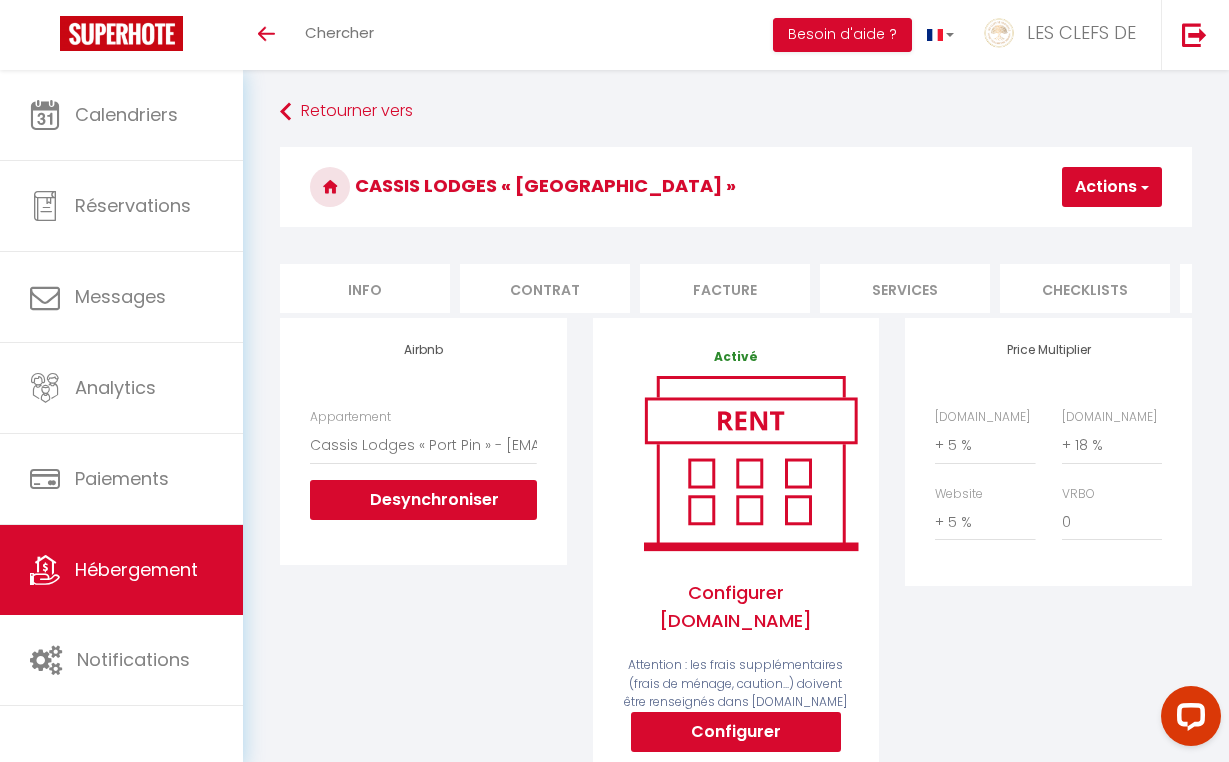 click on "Hébergement" at bounding box center [136, 569] 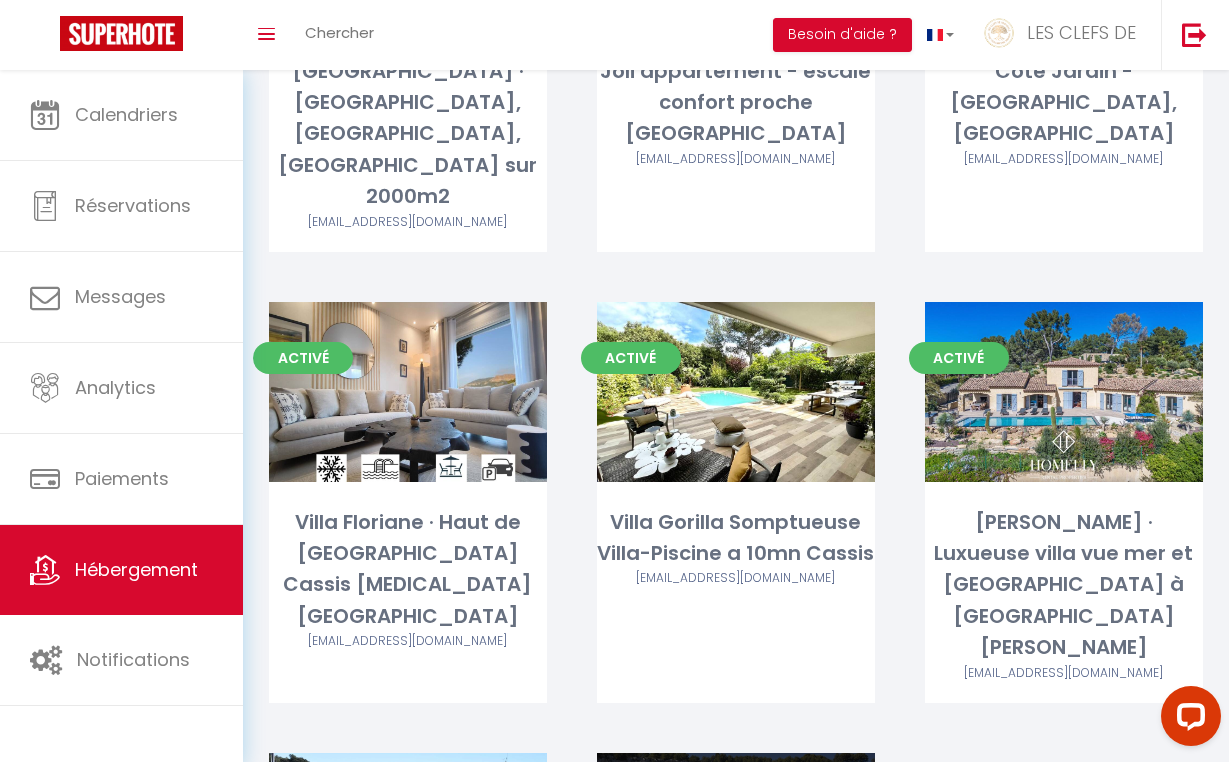scroll, scrollTop: 4835, scrollLeft: 0, axis: vertical 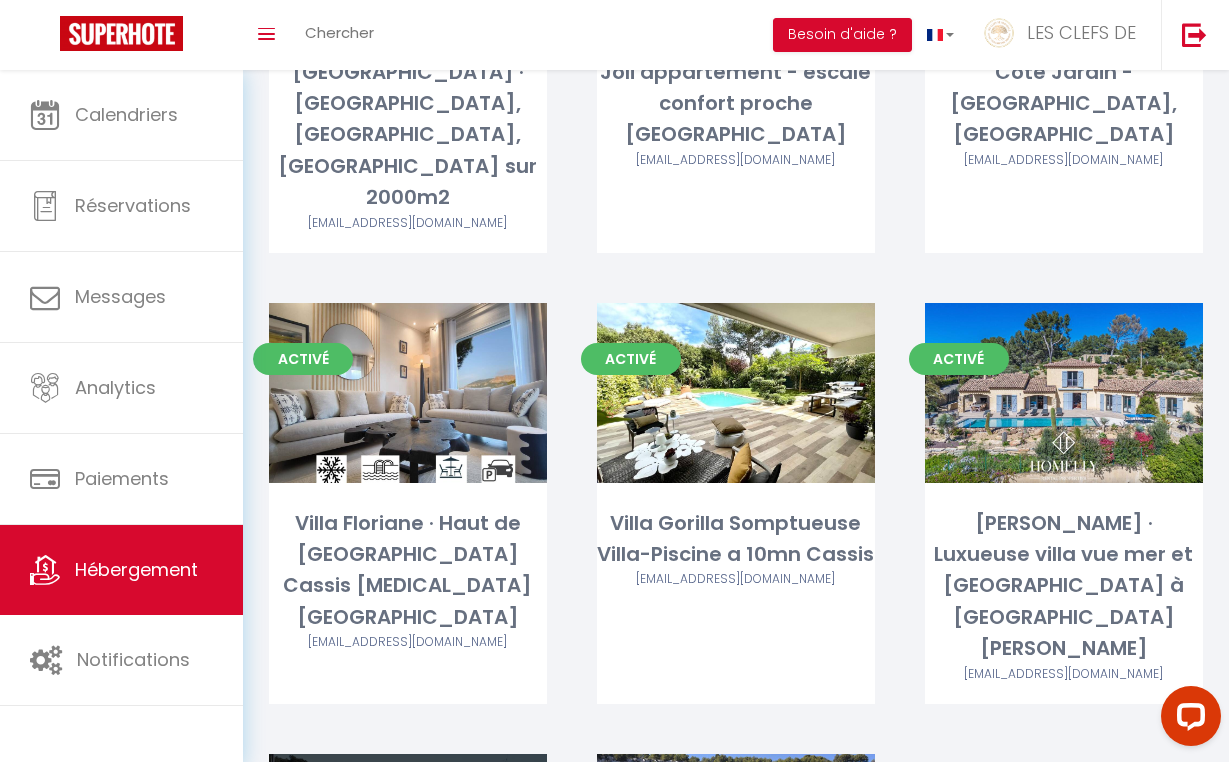 click on "Activé
Editer
Cassis Lodges « Port Miou »   airbnb.lesclefsdeprovence@gmail.com" at bounding box center (408, 907) 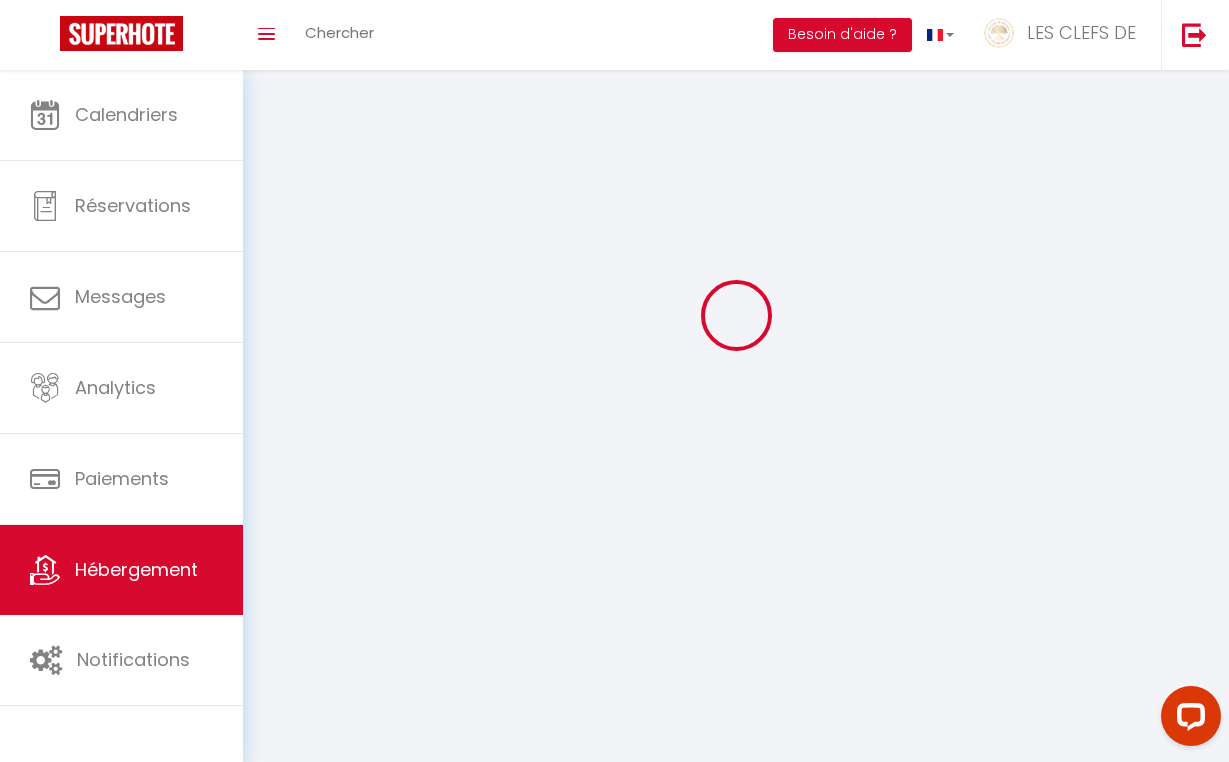 scroll, scrollTop: 0, scrollLeft: 0, axis: both 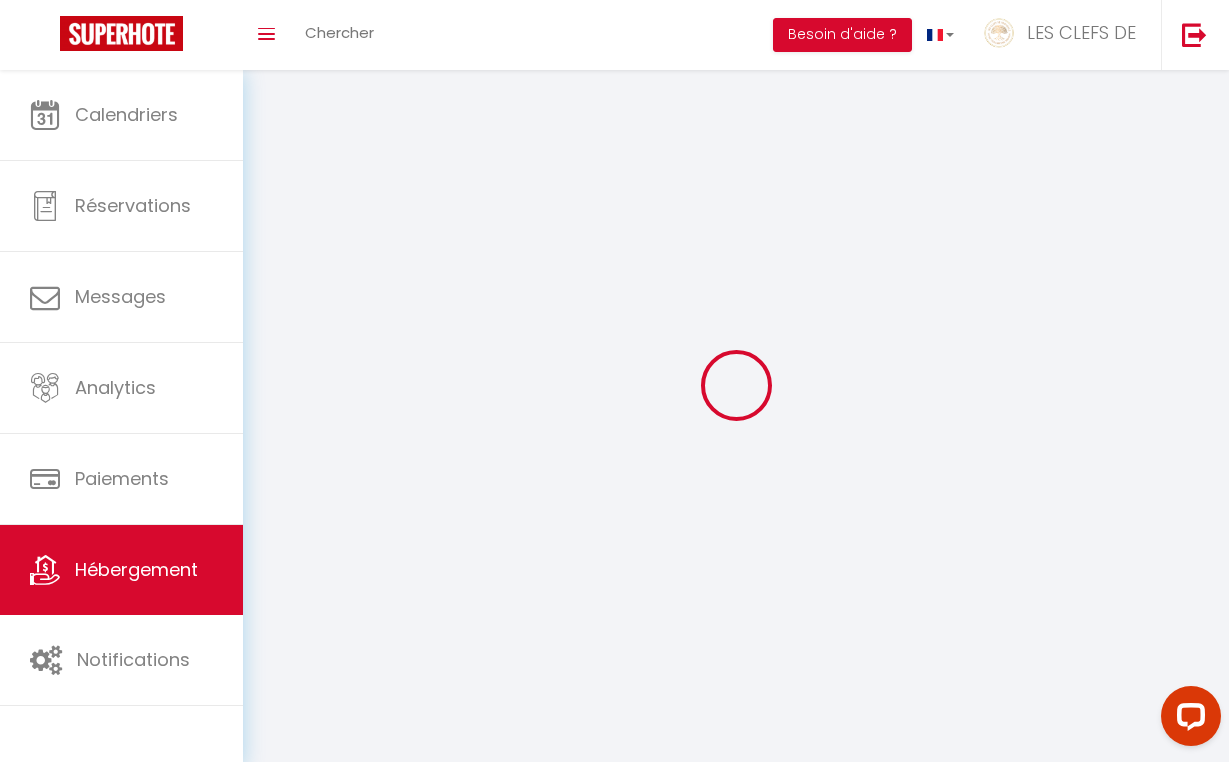 select 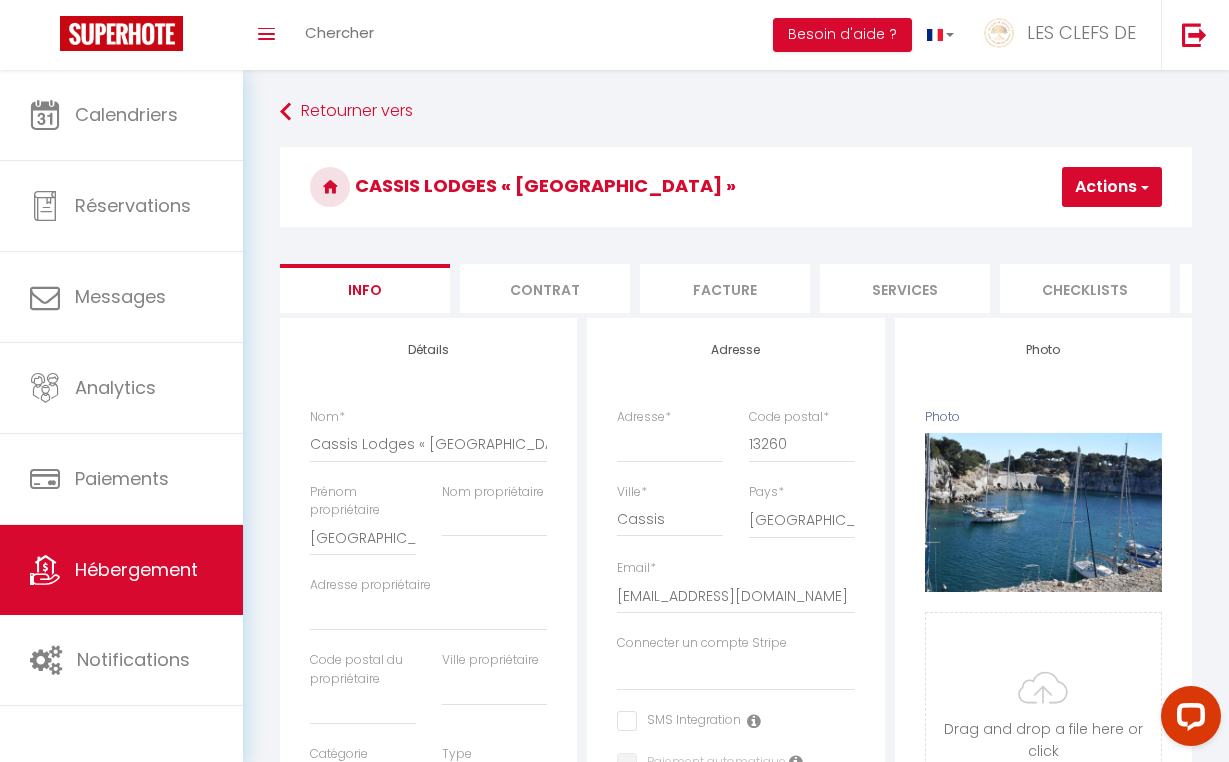 select 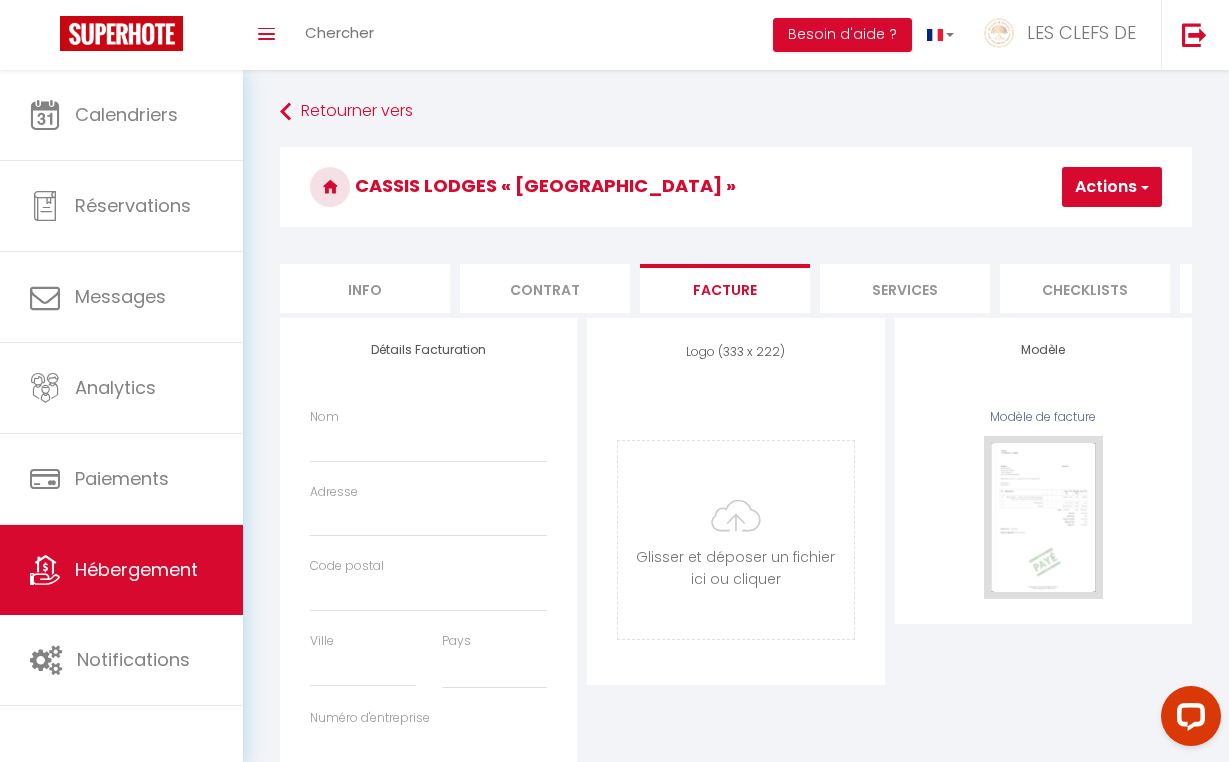 select 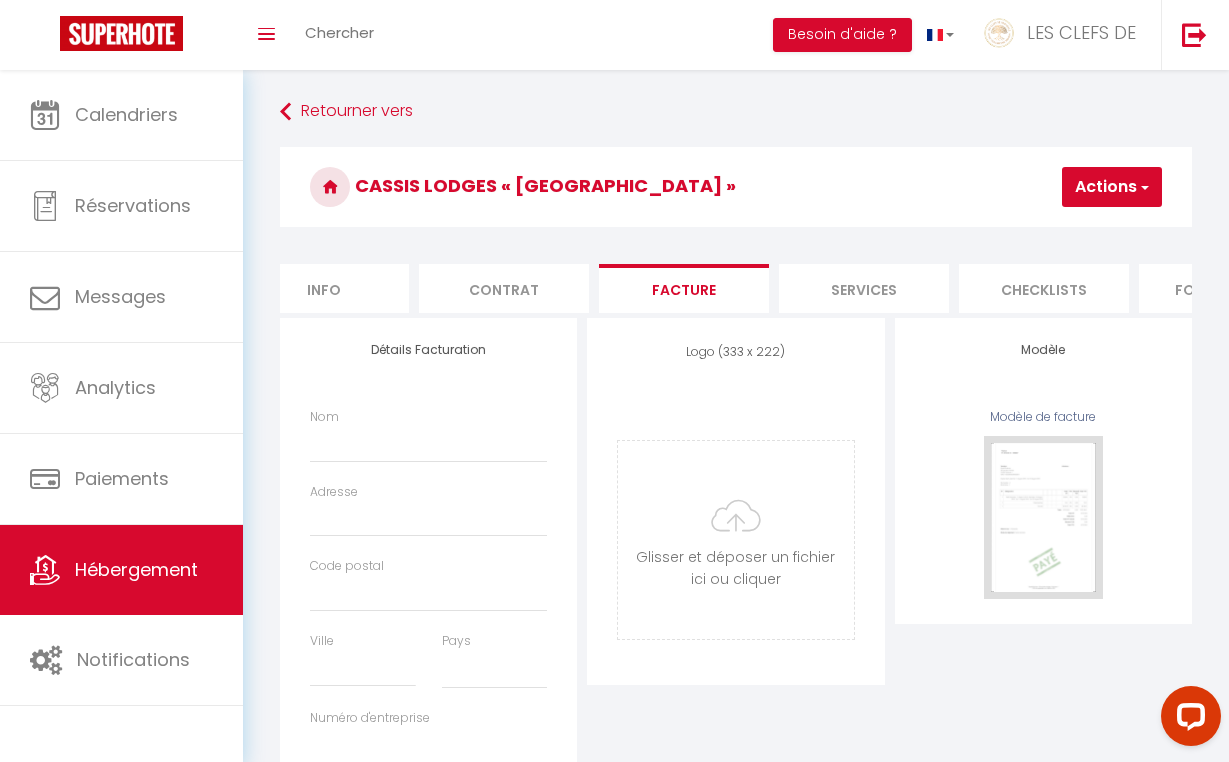 select 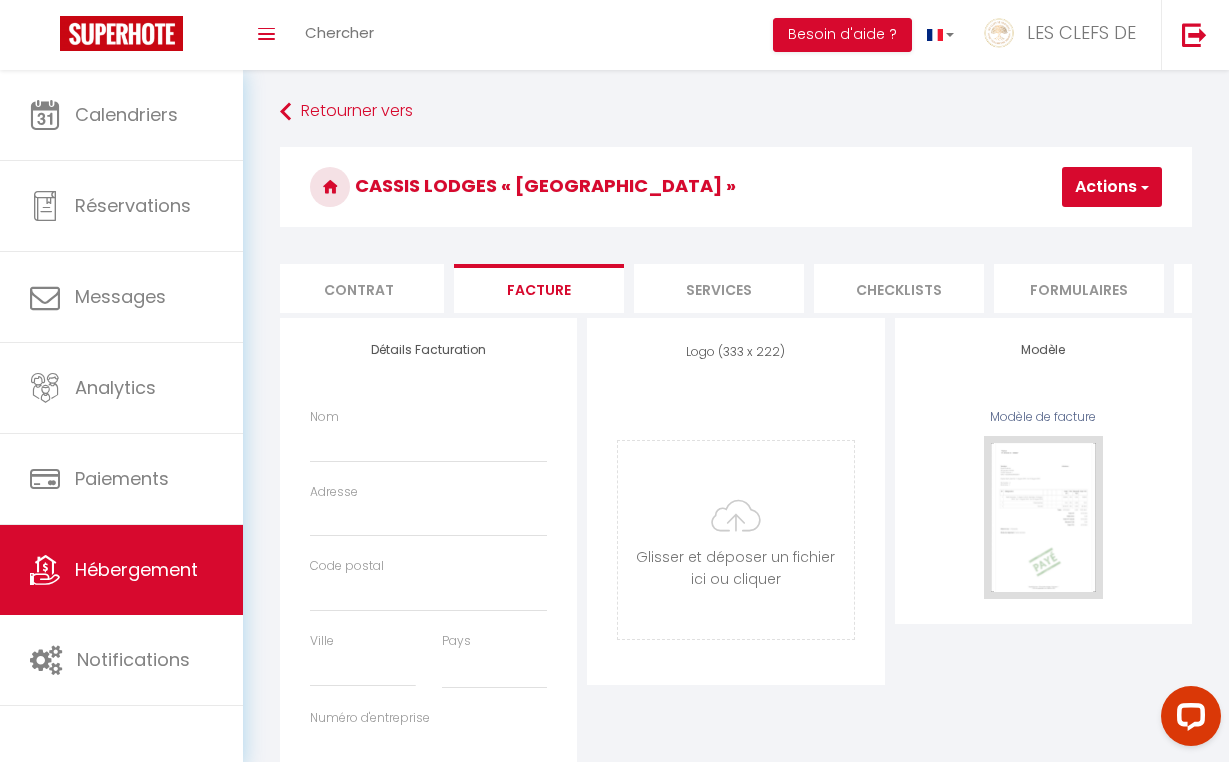 select 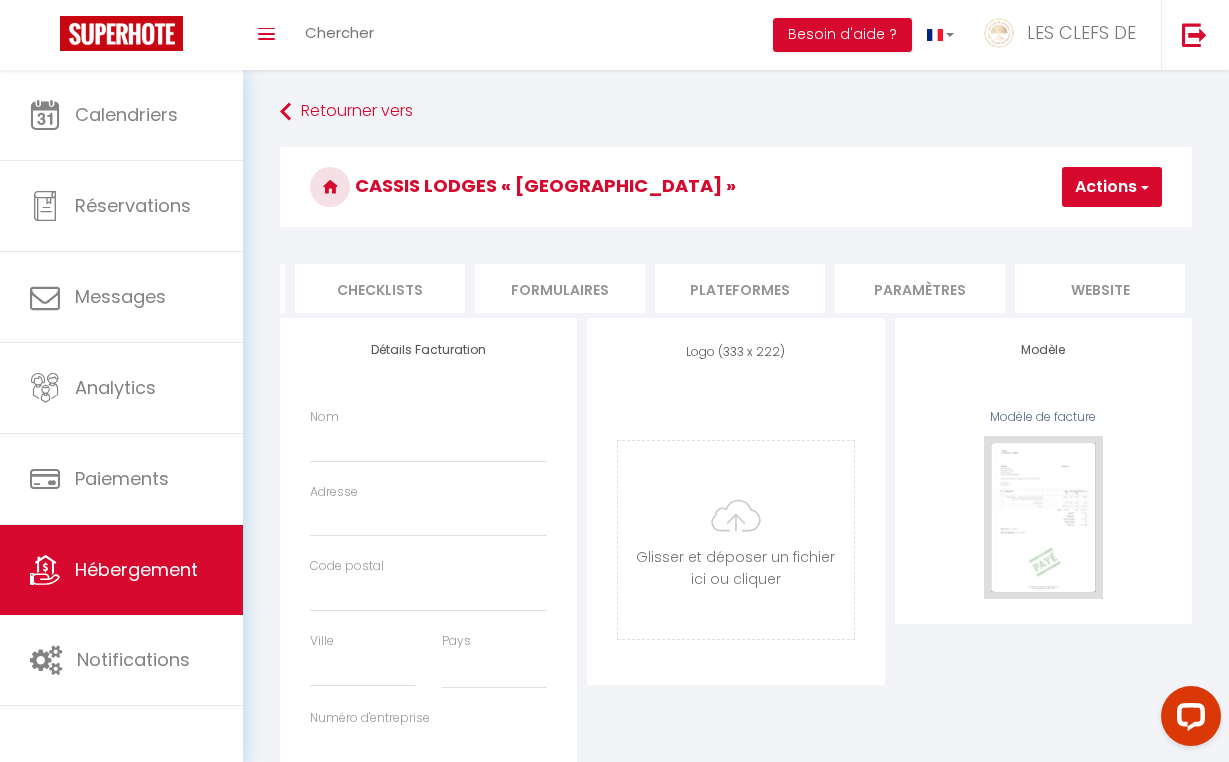 scroll, scrollTop: 0, scrollLeft: 747, axis: horizontal 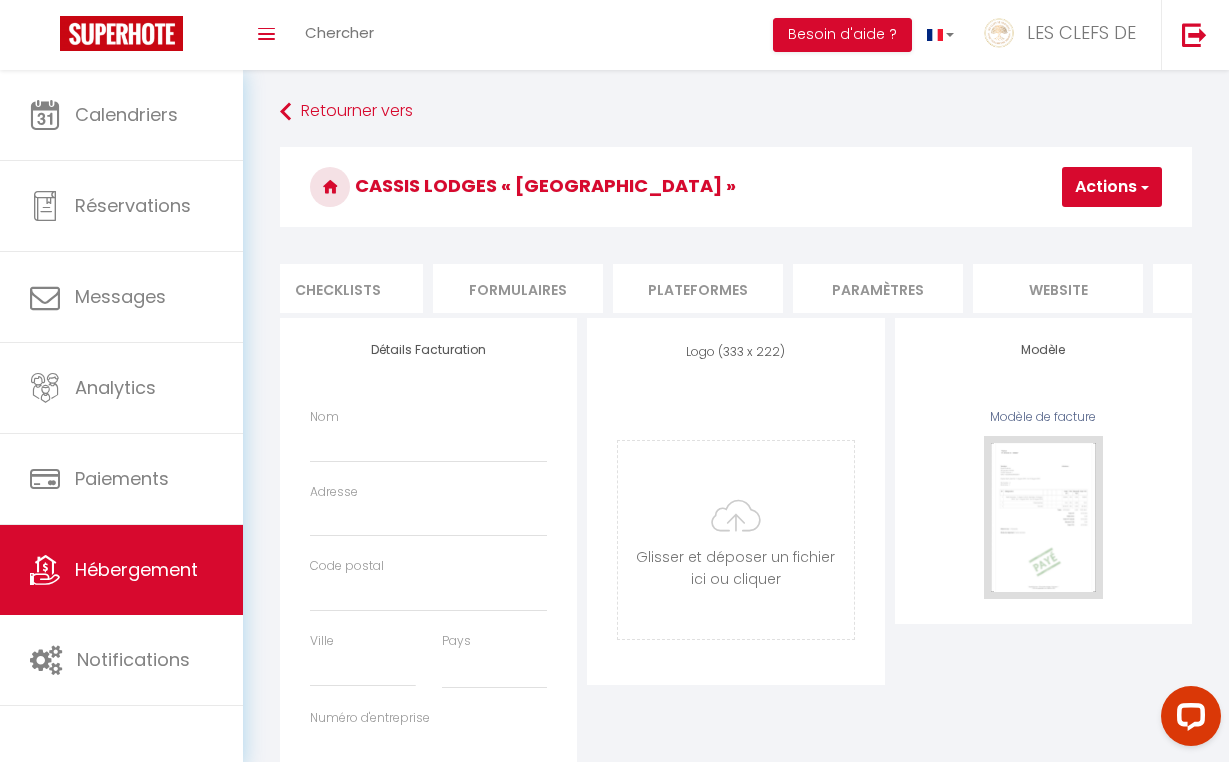 click on "Plateformes" at bounding box center (698, 288) 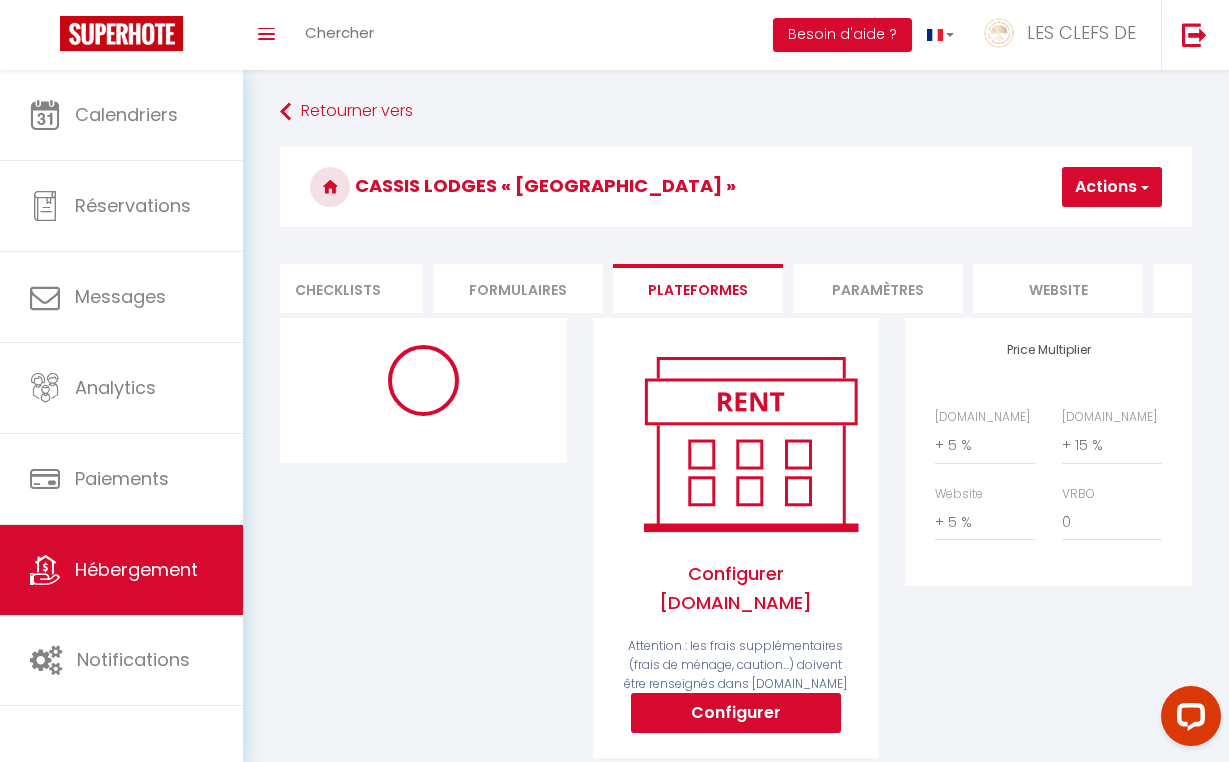 select 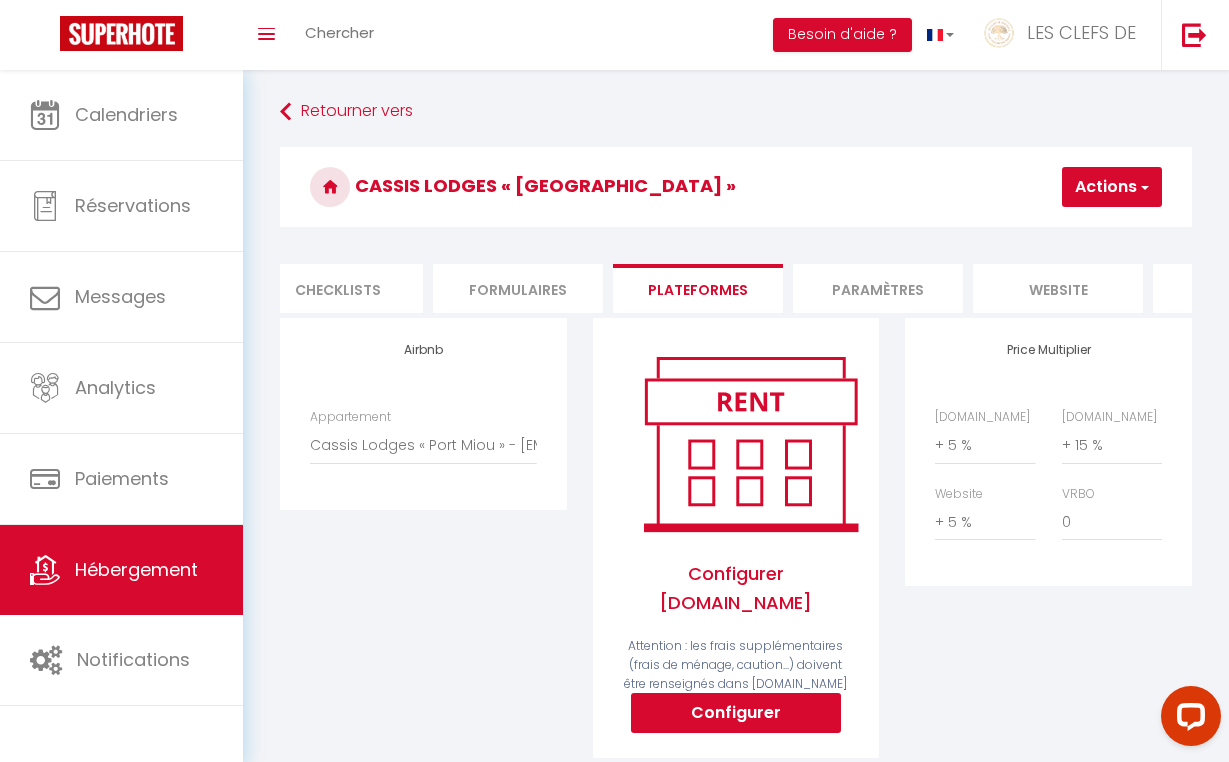 click on "Configurer" at bounding box center (736, 713) 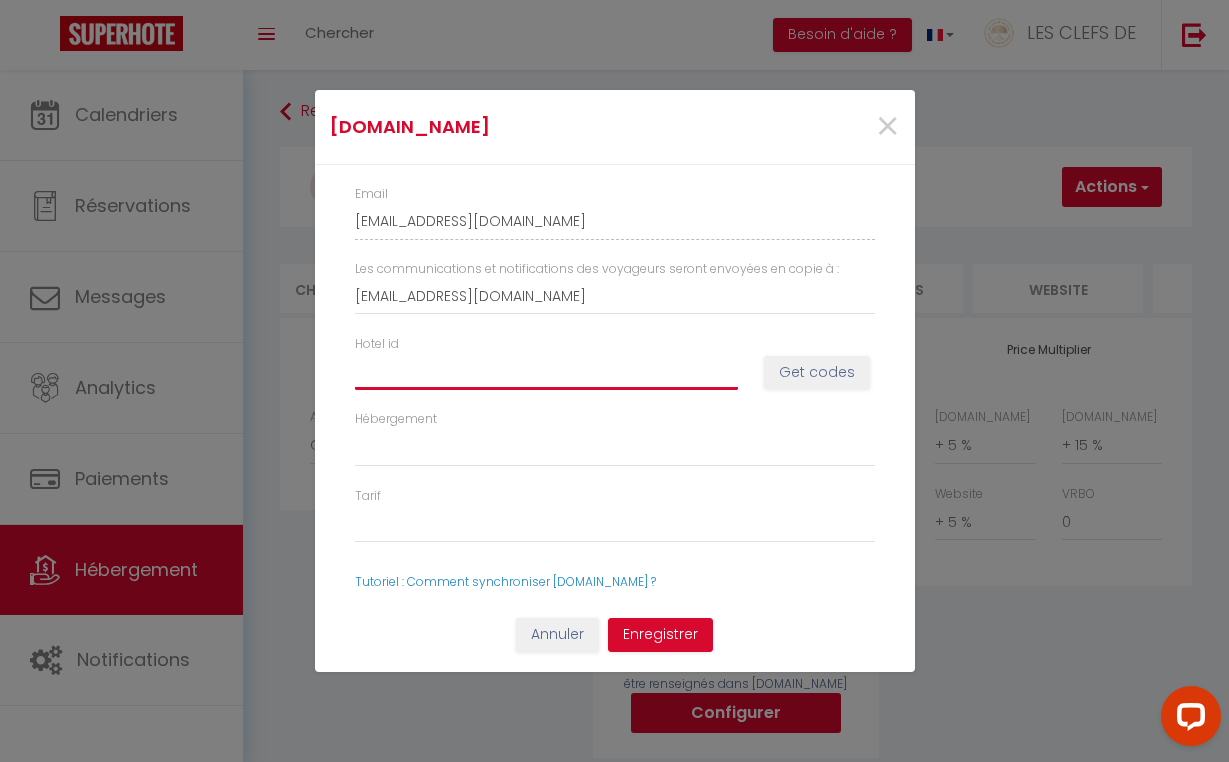 click on "Hotel id" at bounding box center (546, 372) 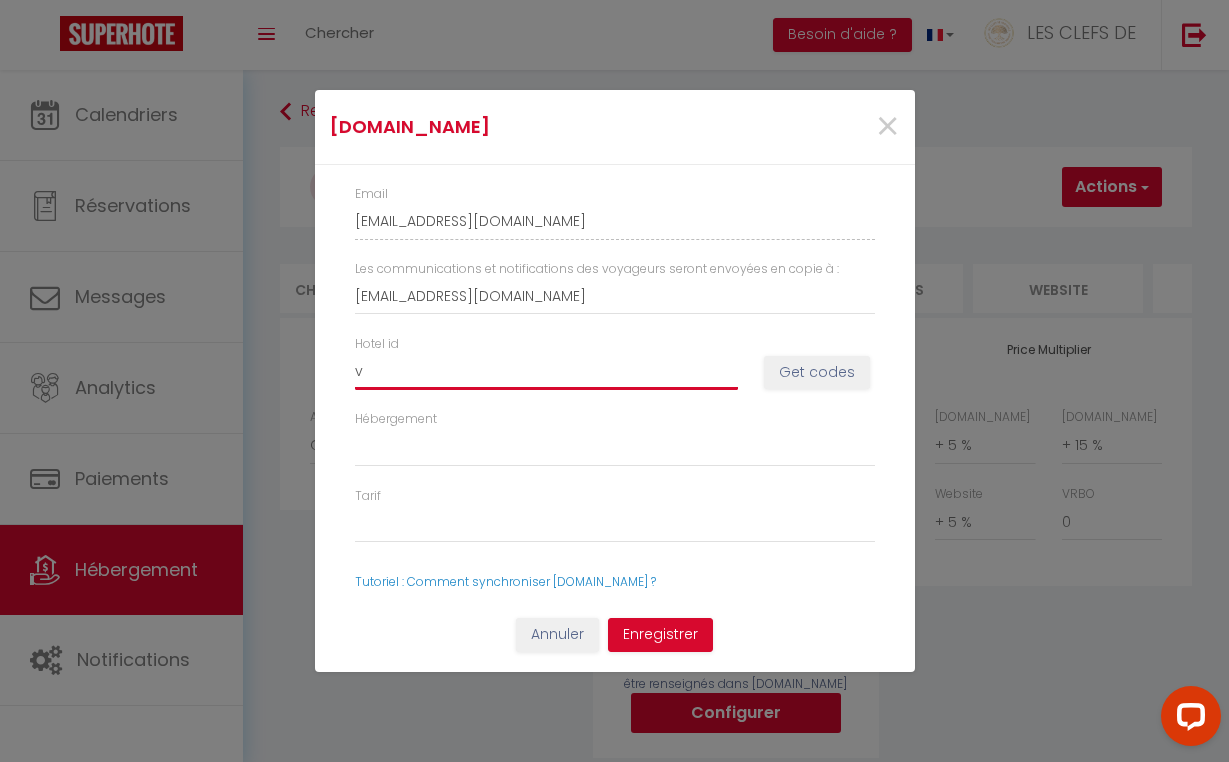 select 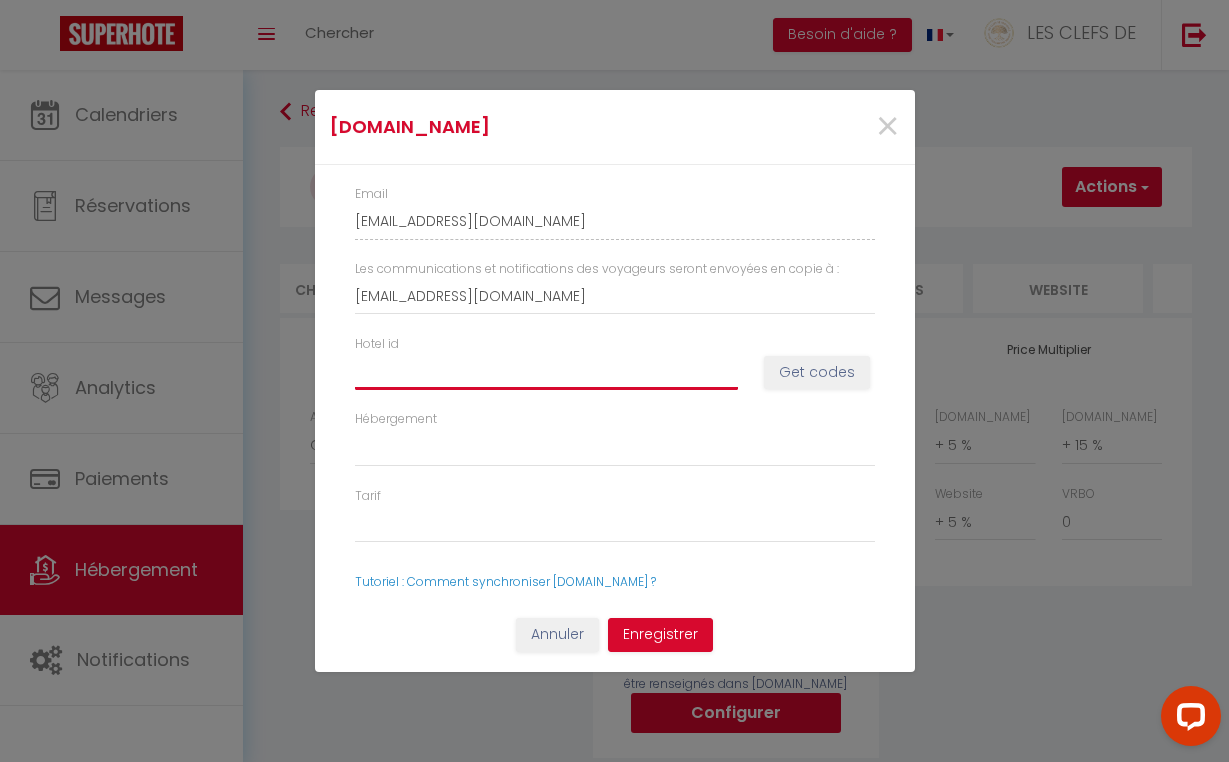 select 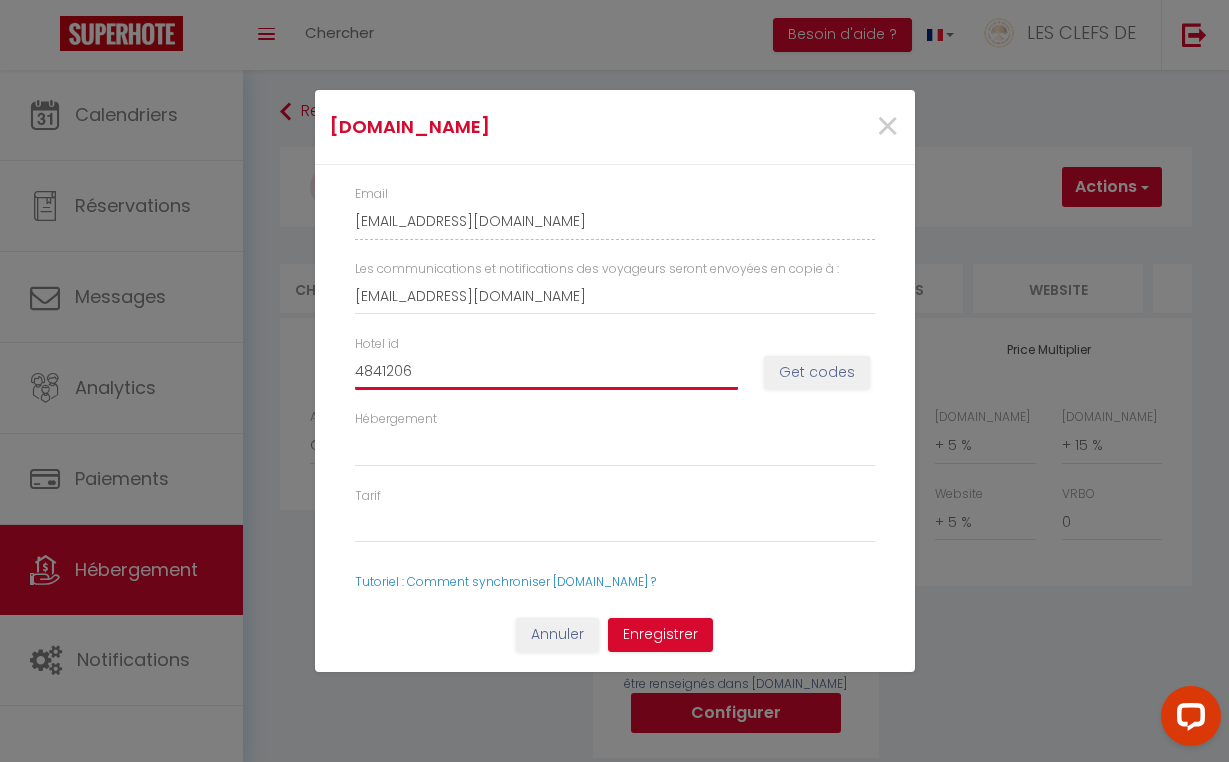 select 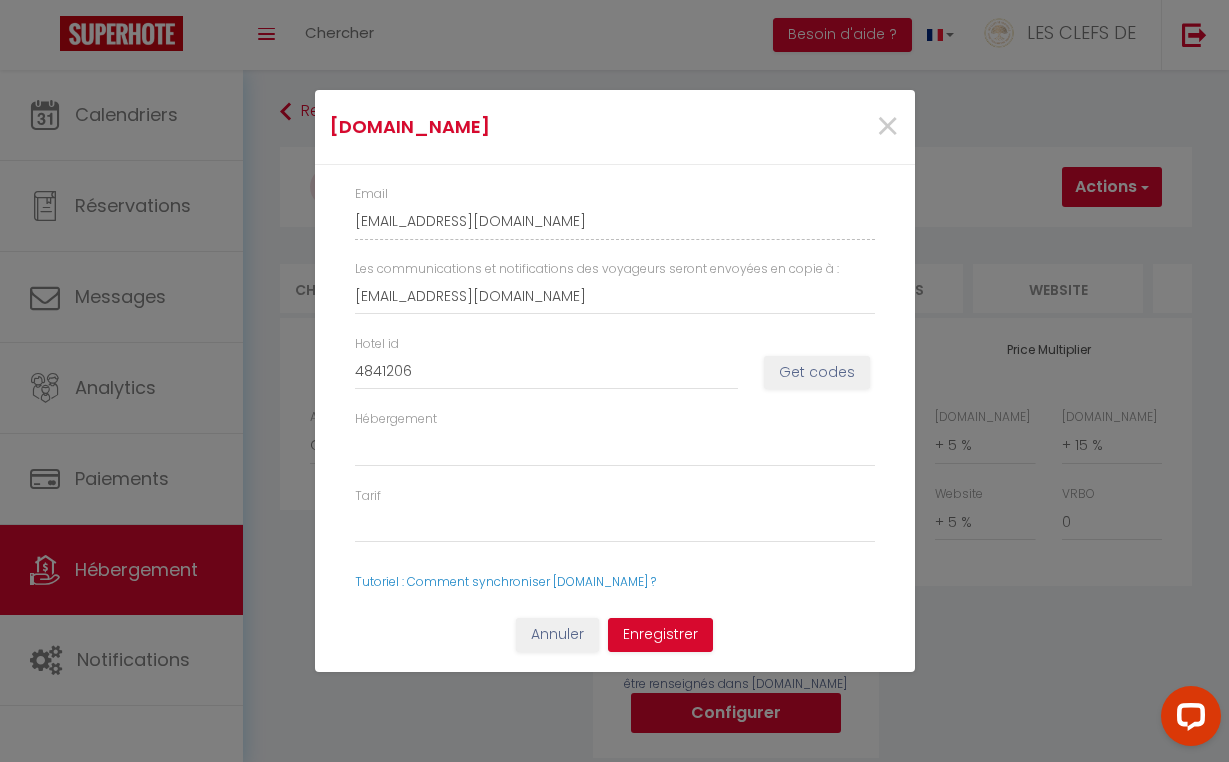 click on "Get codes" at bounding box center (817, 373) 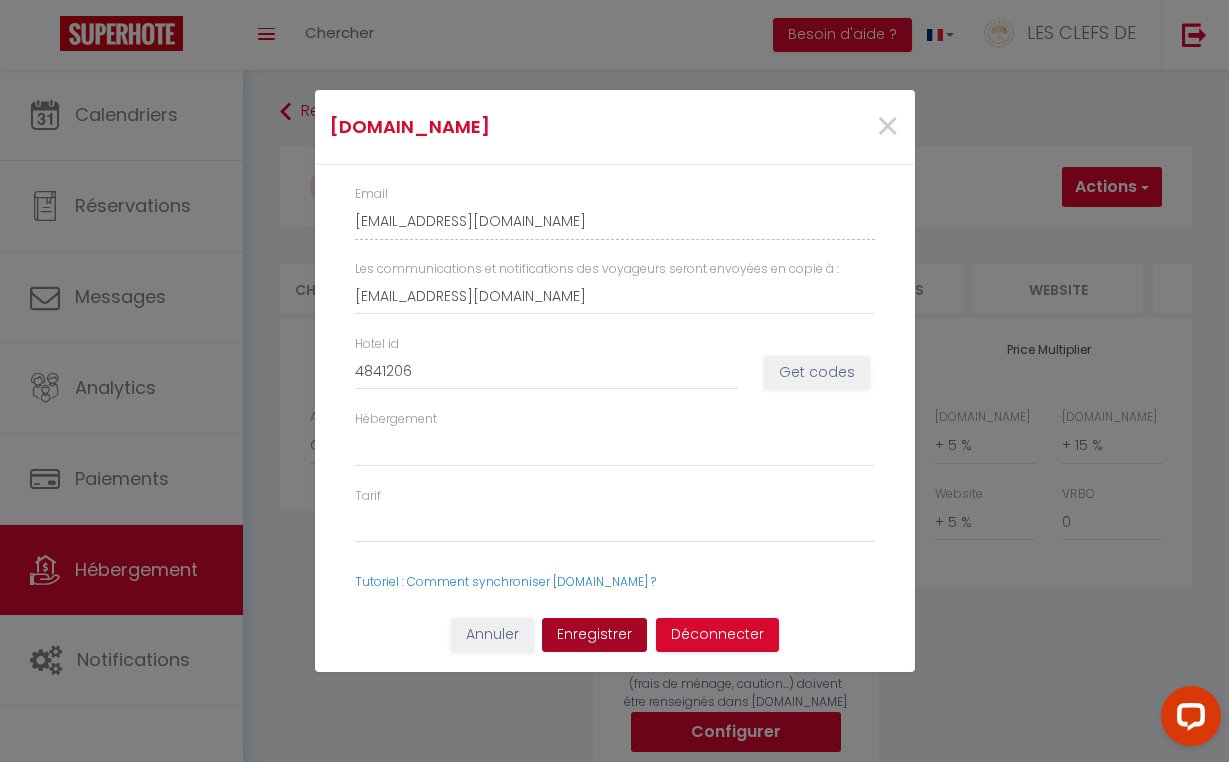 click on "Enregistrer" at bounding box center (594, 635) 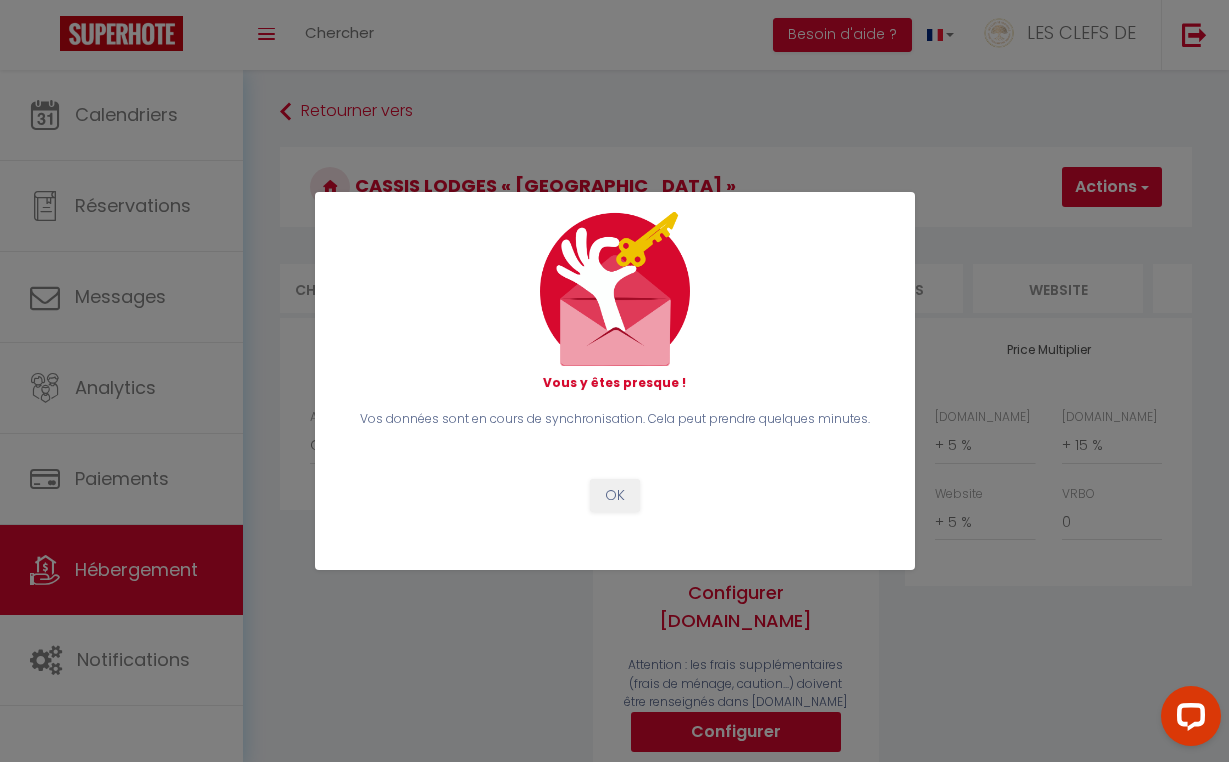 click on "Vous y êtes presque !
Vos données sont en cours de synchronisation. Cela peut prendre quelques minutes.   OK" at bounding box center (614, 381) 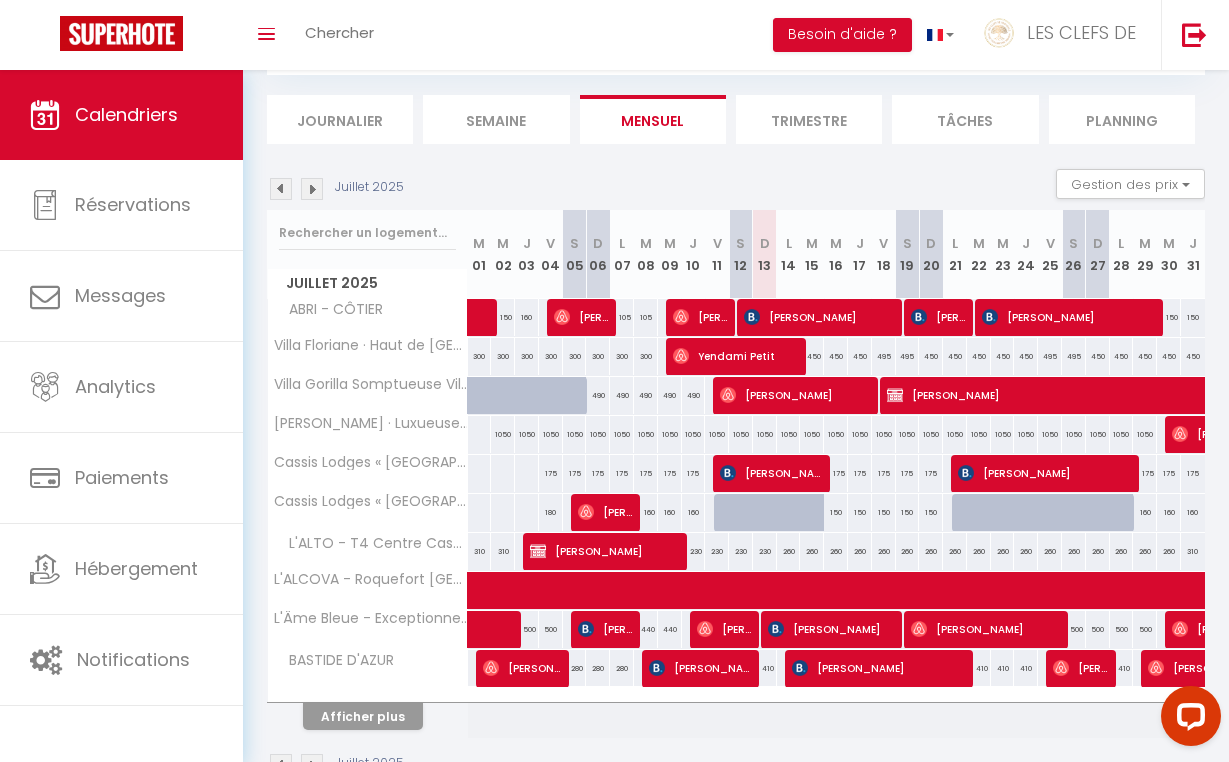 scroll, scrollTop: 137, scrollLeft: 0, axis: vertical 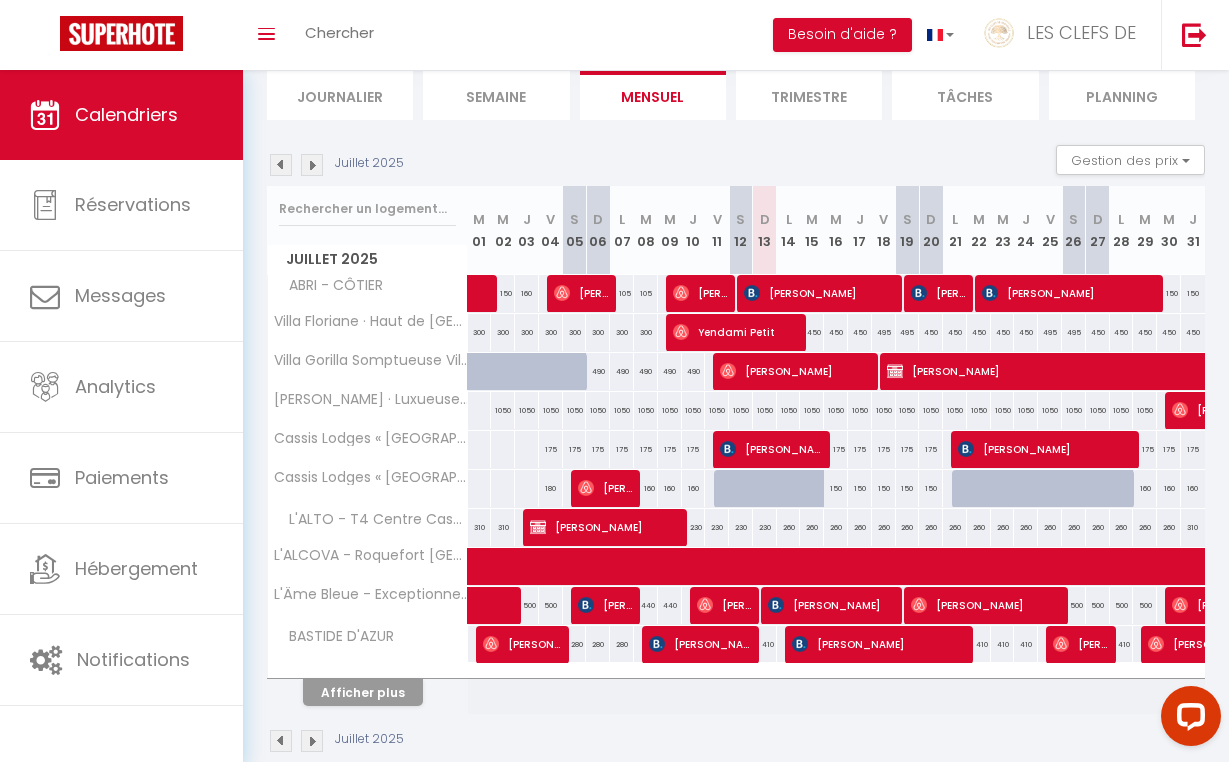 click on "Afficher plus" at bounding box center (363, 692) 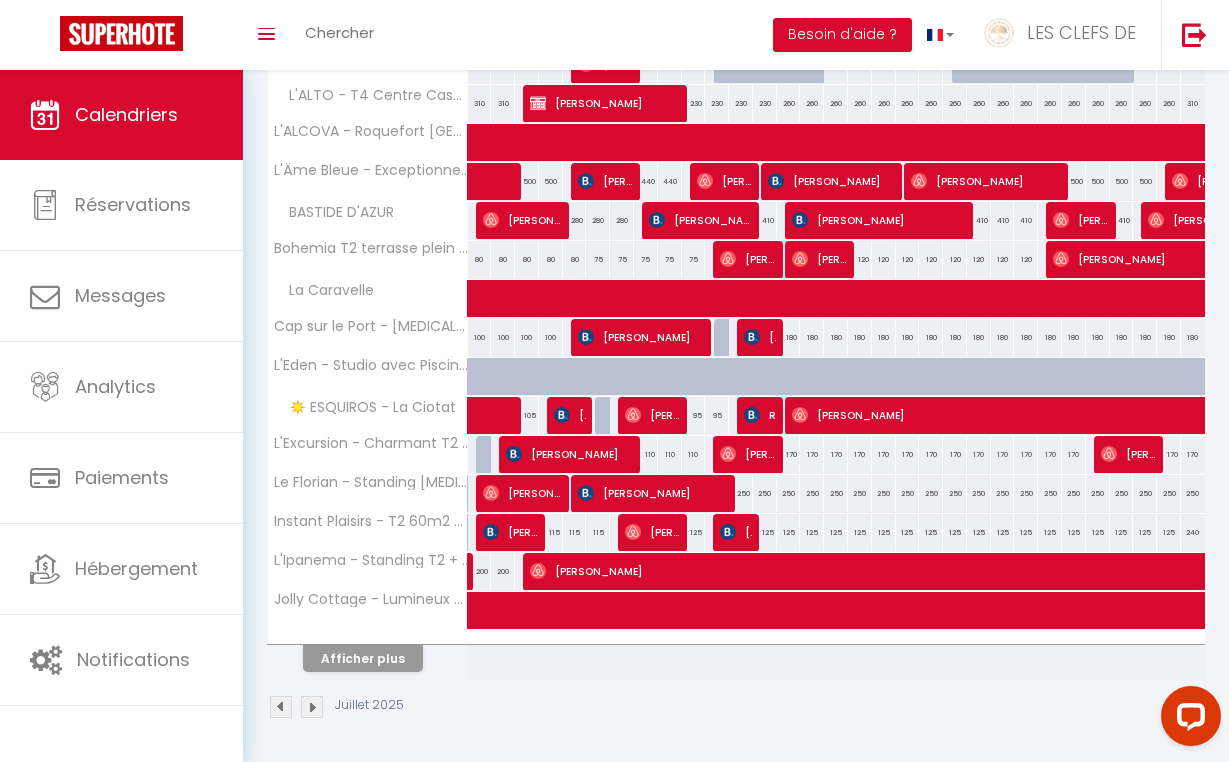 scroll, scrollTop: 560, scrollLeft: 0, axis: vertical 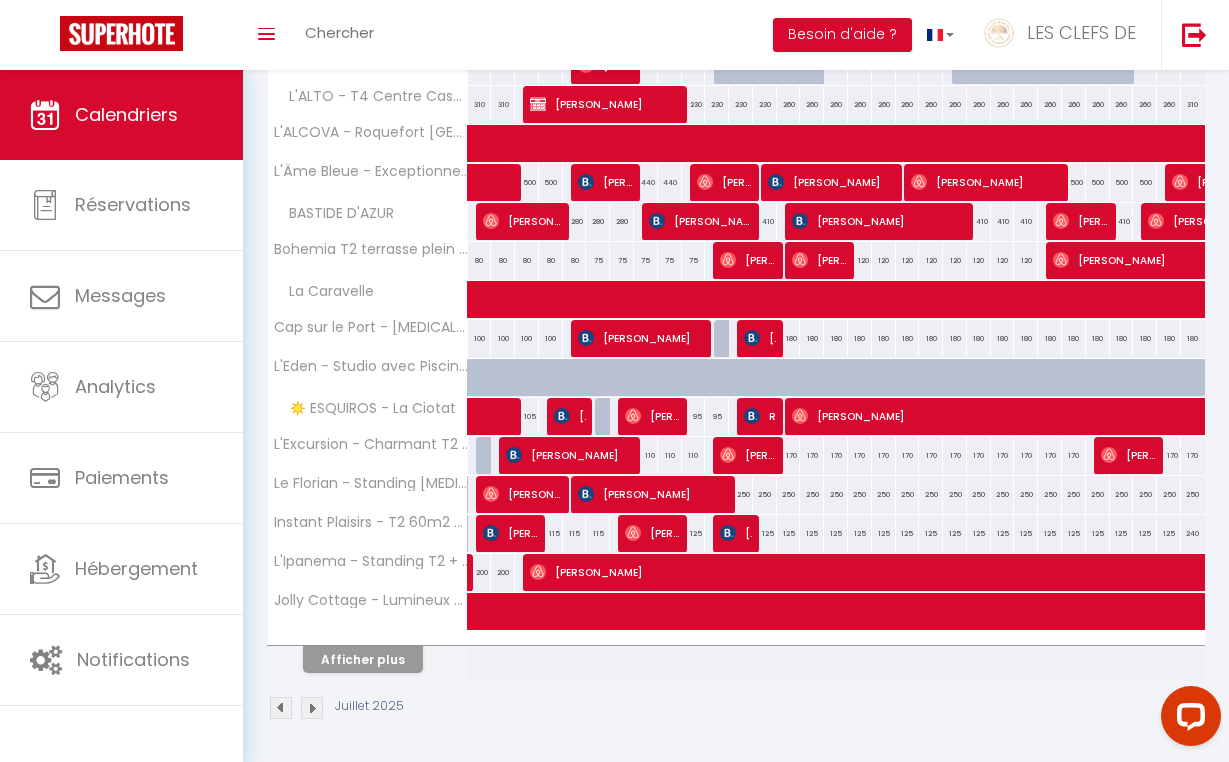 click on "Afficher plus" at bounding box center [363, 659] 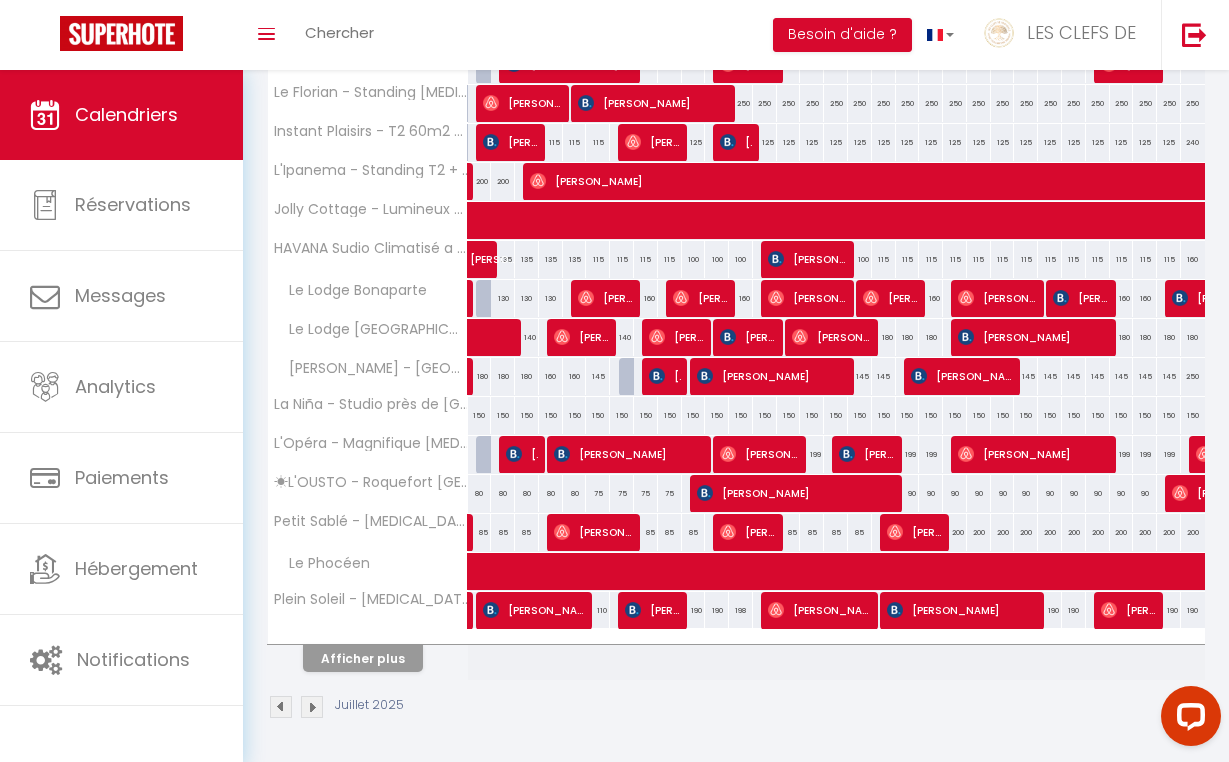 scroll, scrollTop: 950, scrollLeft: 0, axis: vertical 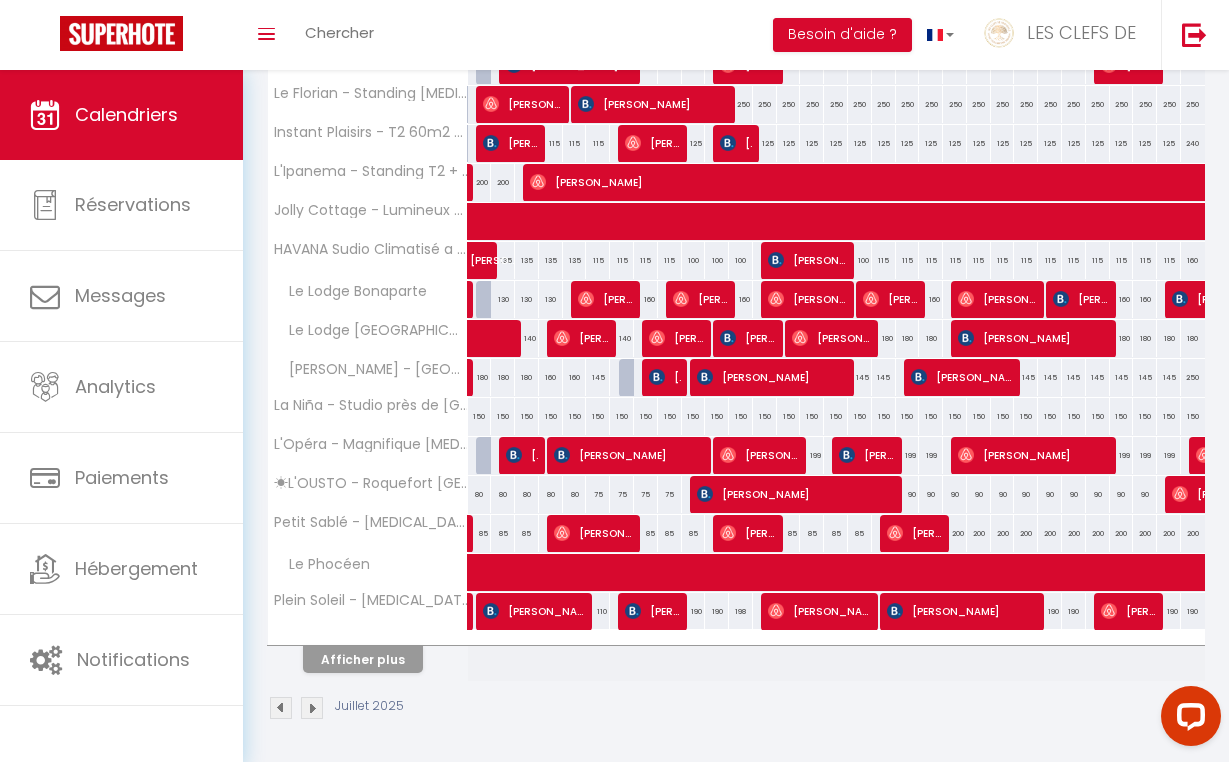 click on "Afficher plus" at bounding box center (363, 659) 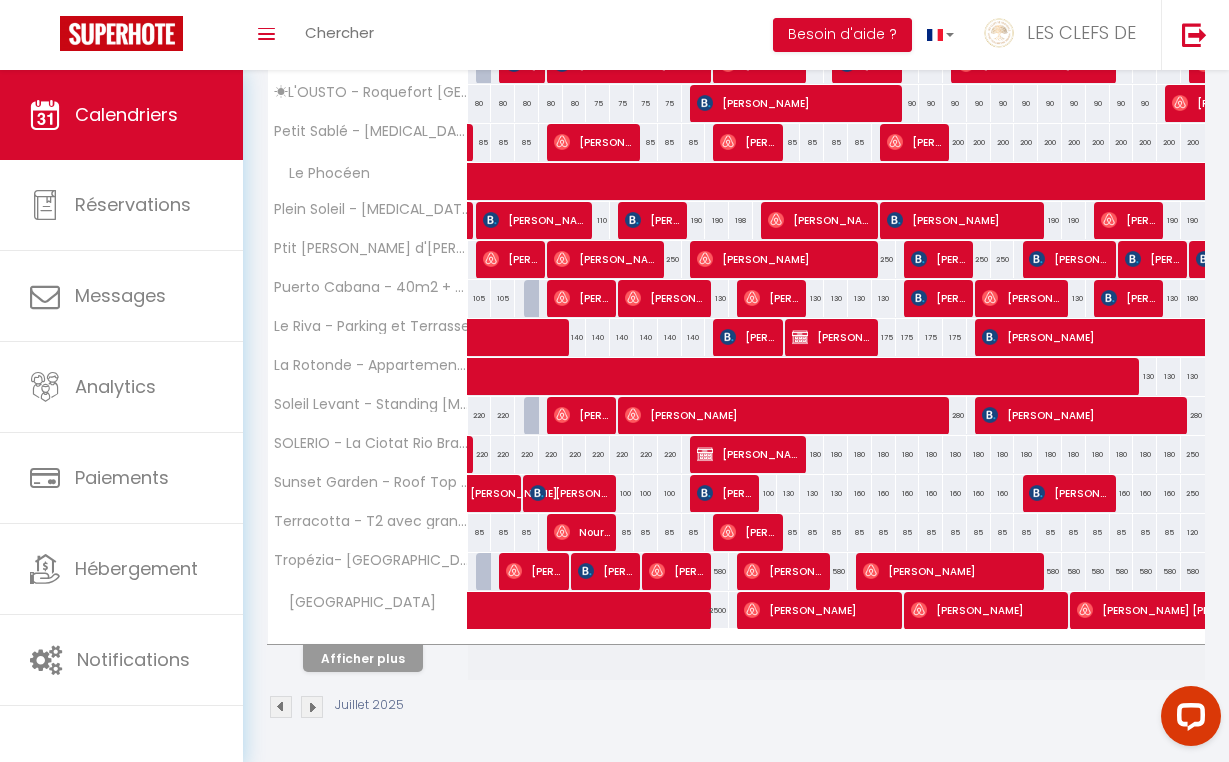 scroll, scrollTop: 1340, scrollLeft: 0, axis: vertical 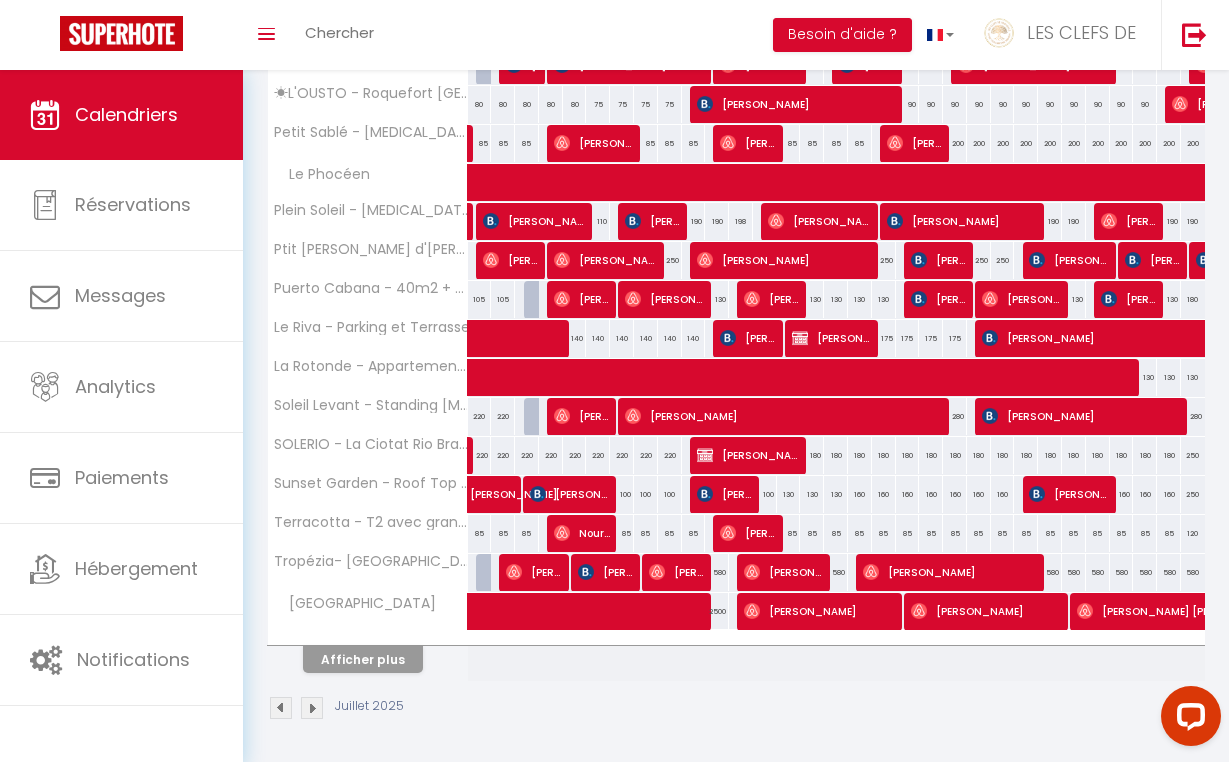 click on "[PERSON_NAME]" at bounding box center [570, 494] 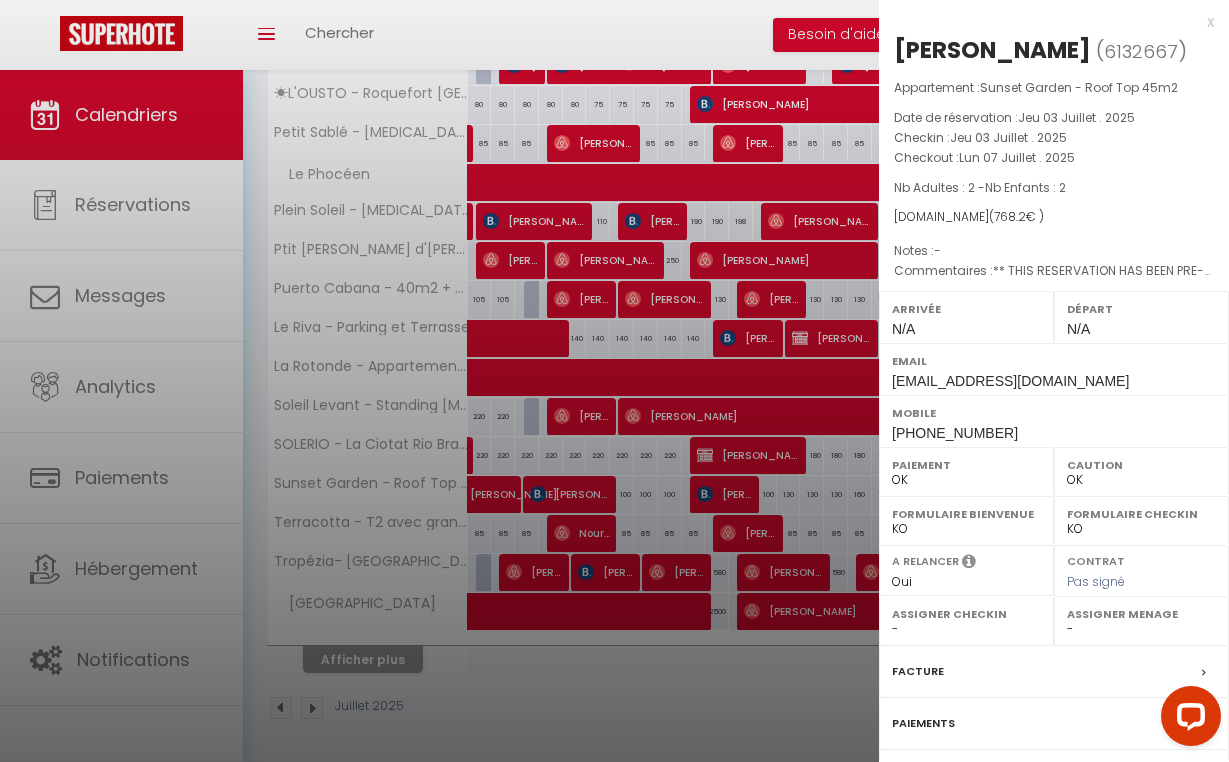 click on "Facture" at bounding box center (918, 671) 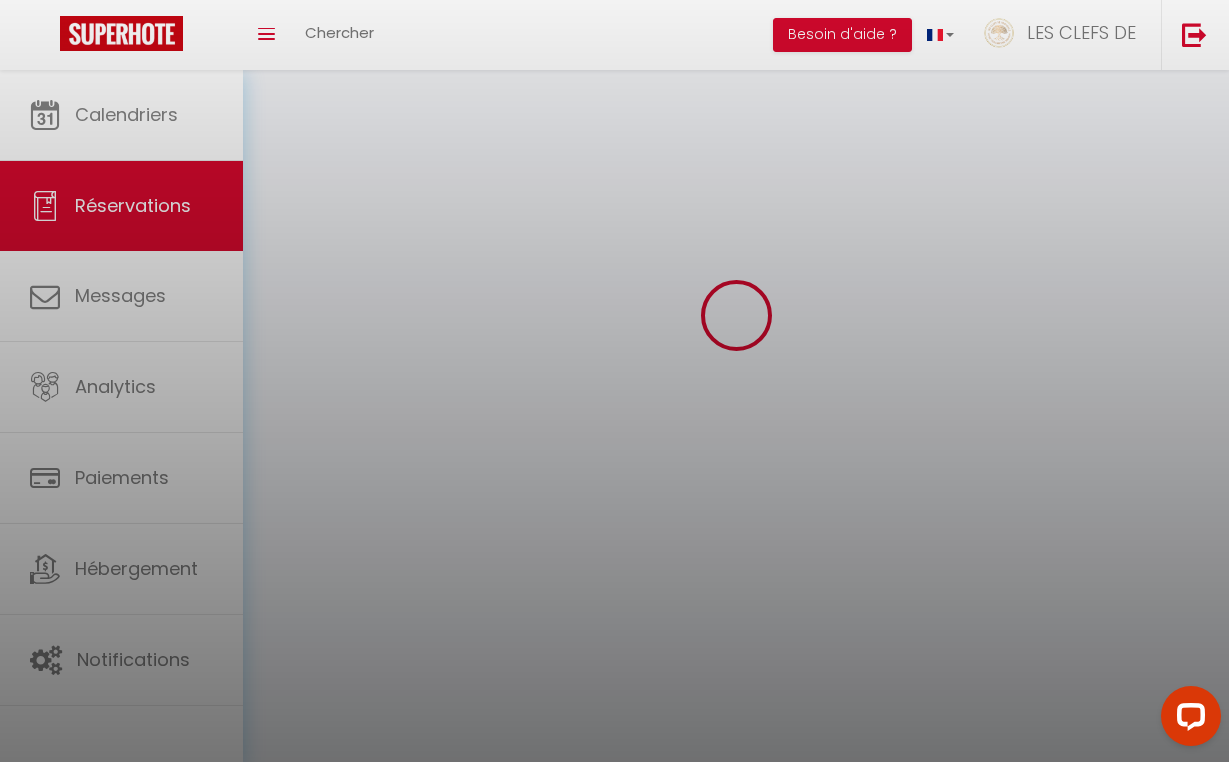 scroll, scrollTop: 0, scrollLeft: 0, axis: both 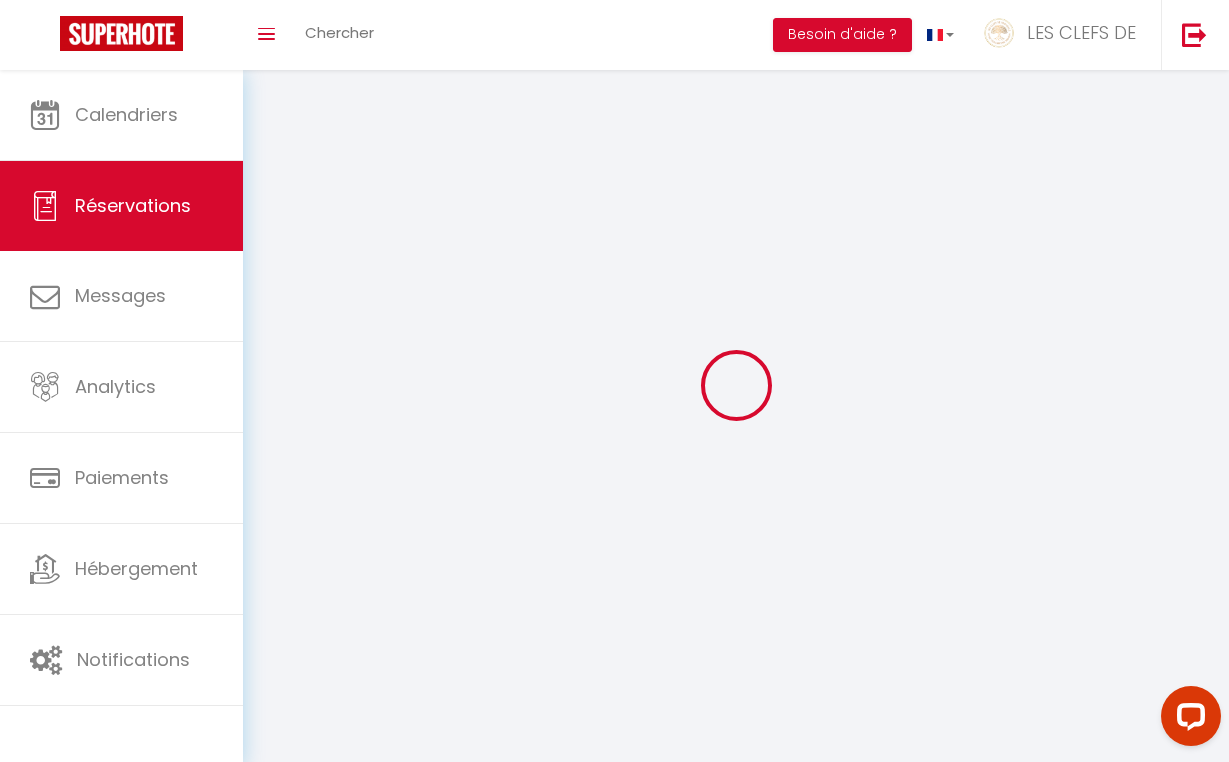 select on "cleaning" 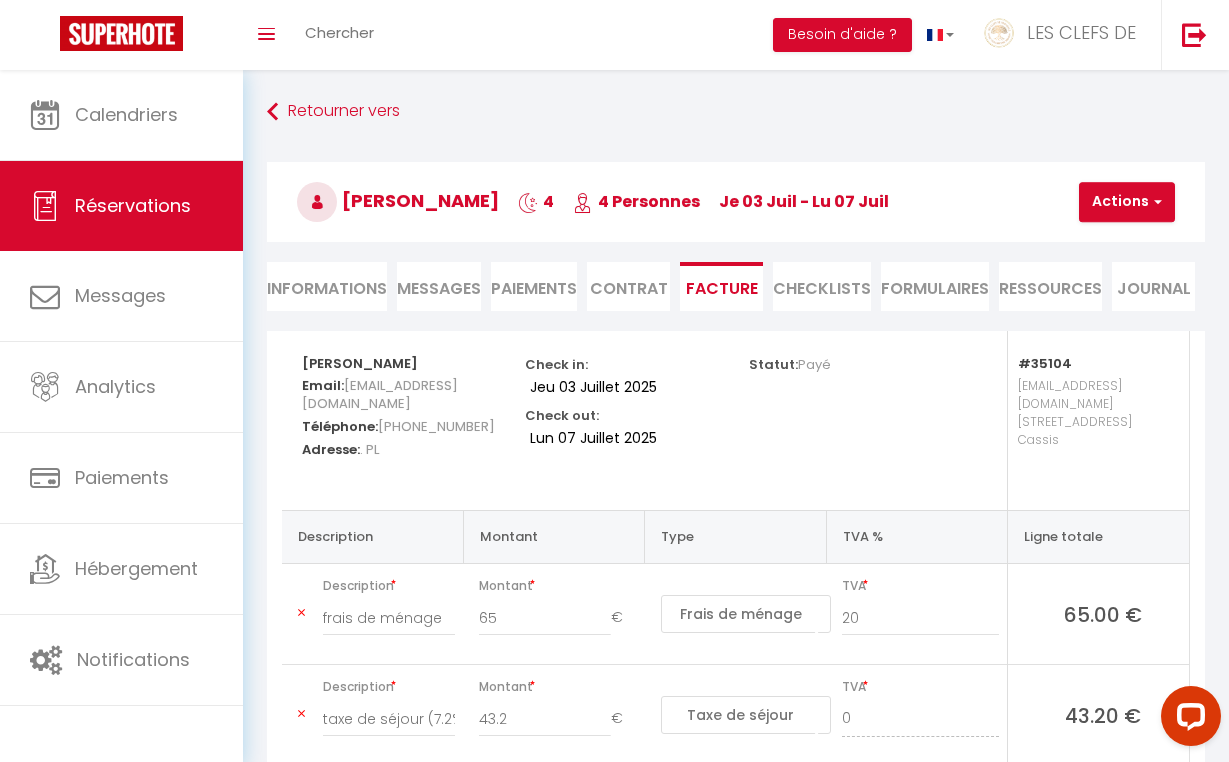 click at bounding box center (1155, 202) 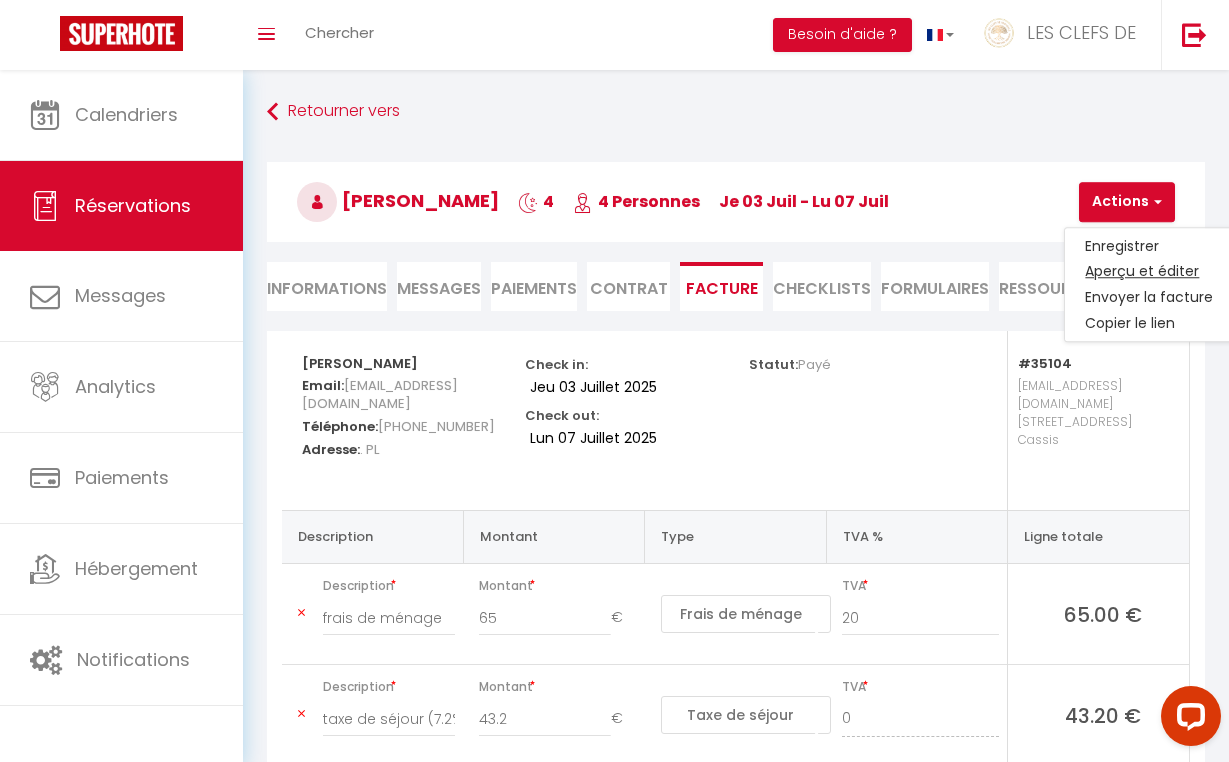 click on "Aperçu et éditer" at bounding box center (1149, 272) 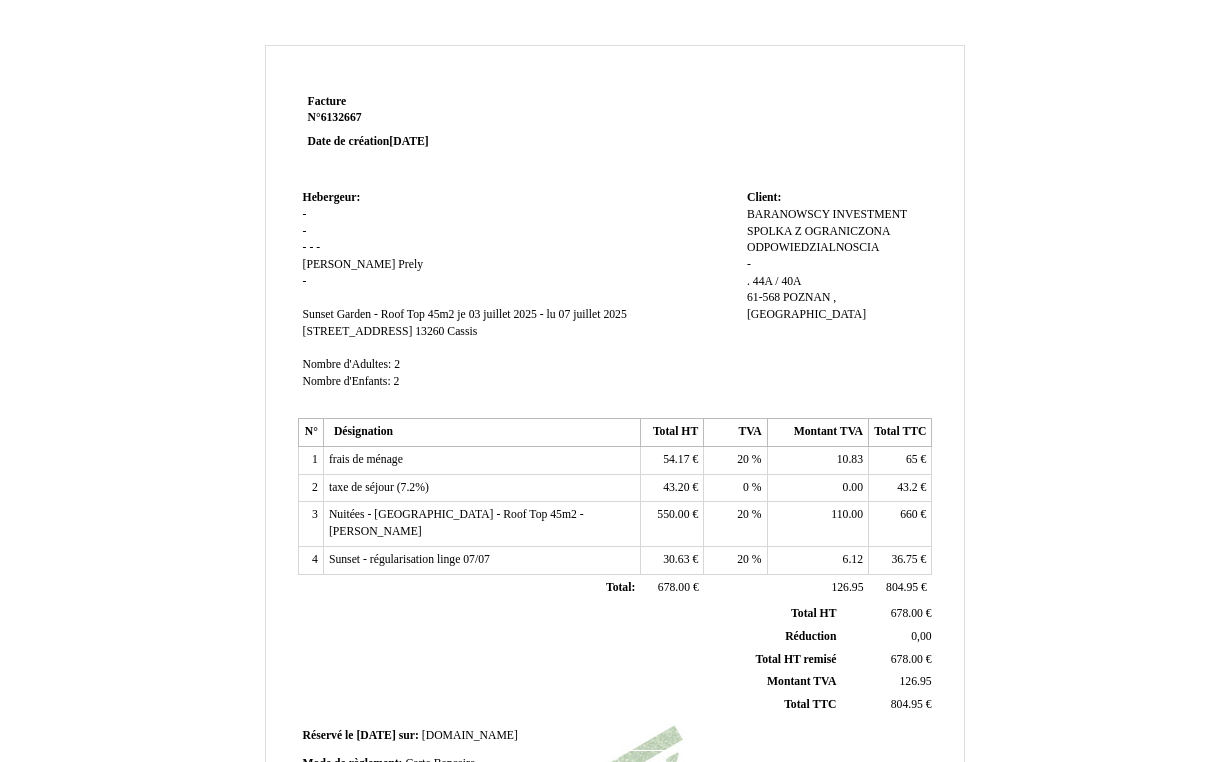 scroll, scrollTop: 0, scrollLeft: 0, axis: both 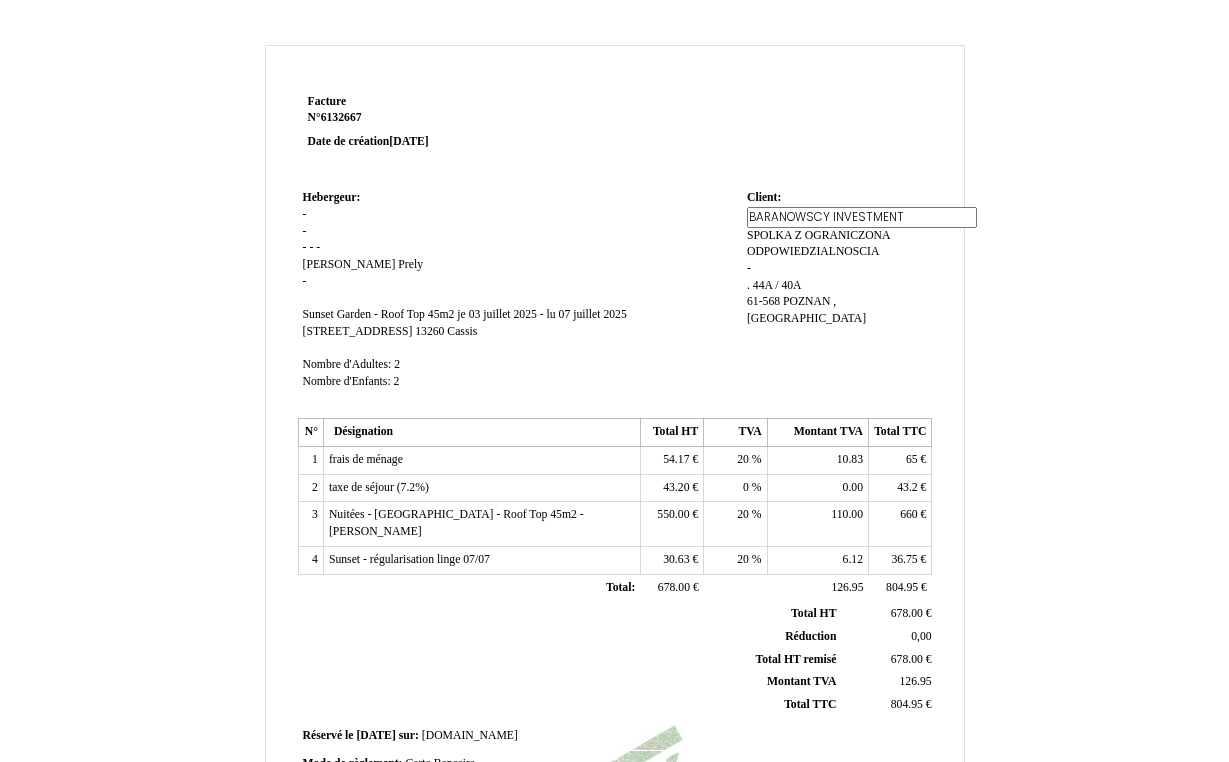 click on "03 July 2025" at bounding box center [408, 141] 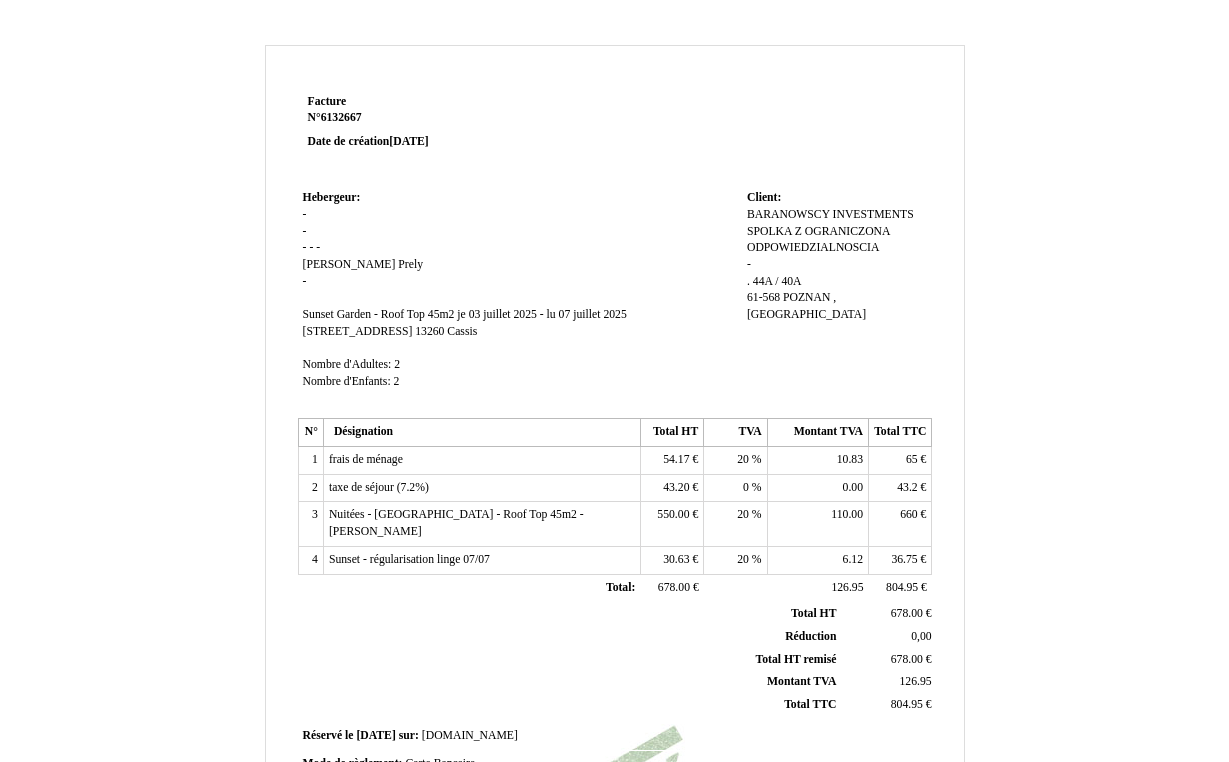 click on "03 July 2025" at bounding box center (408, 141) 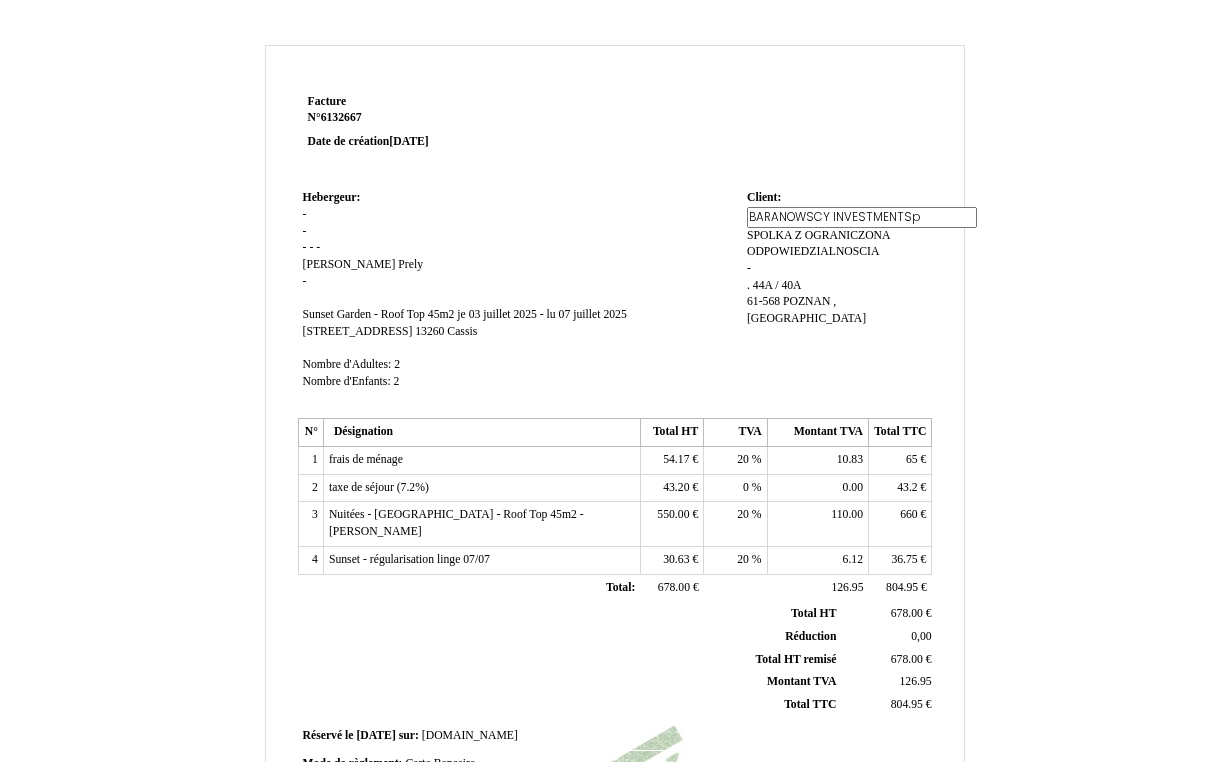 type on "BARANOWSCY INVESTMENTS" 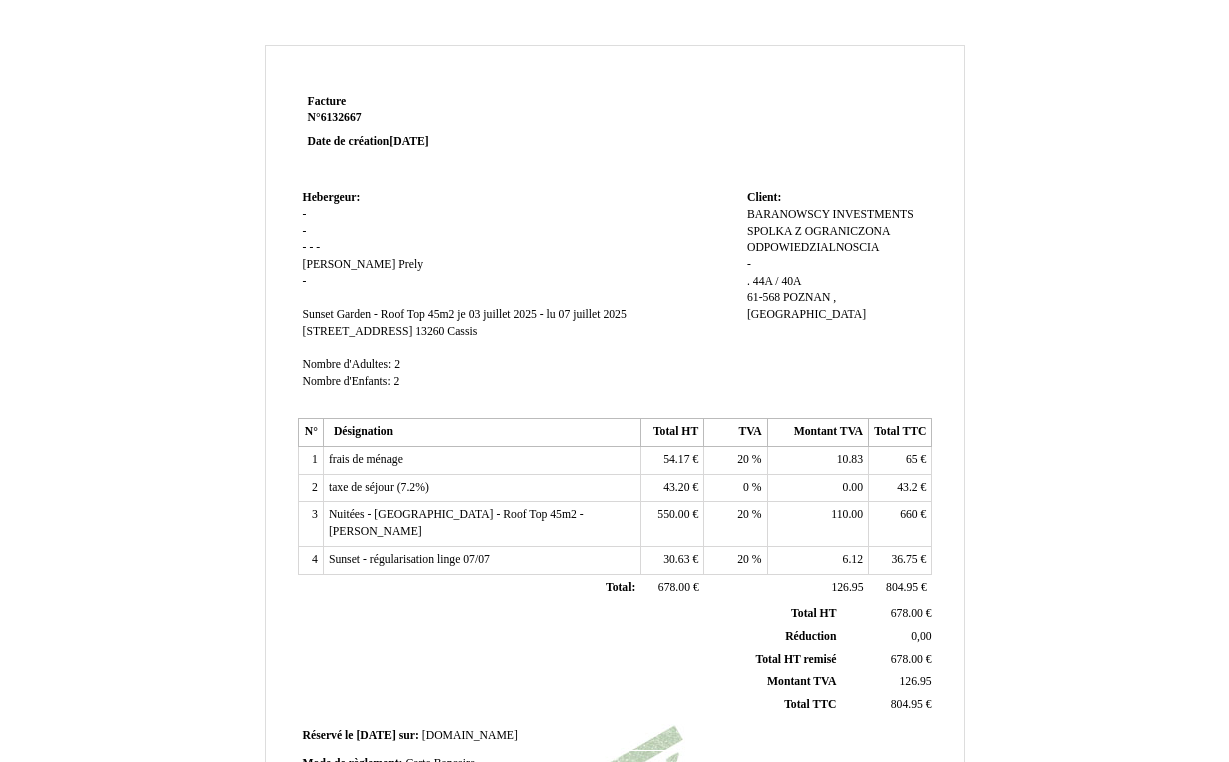 click on "Facture    Facture
N°
6132667    6132667
Date de création
03 July 2025" at bounding box center (427, 122) 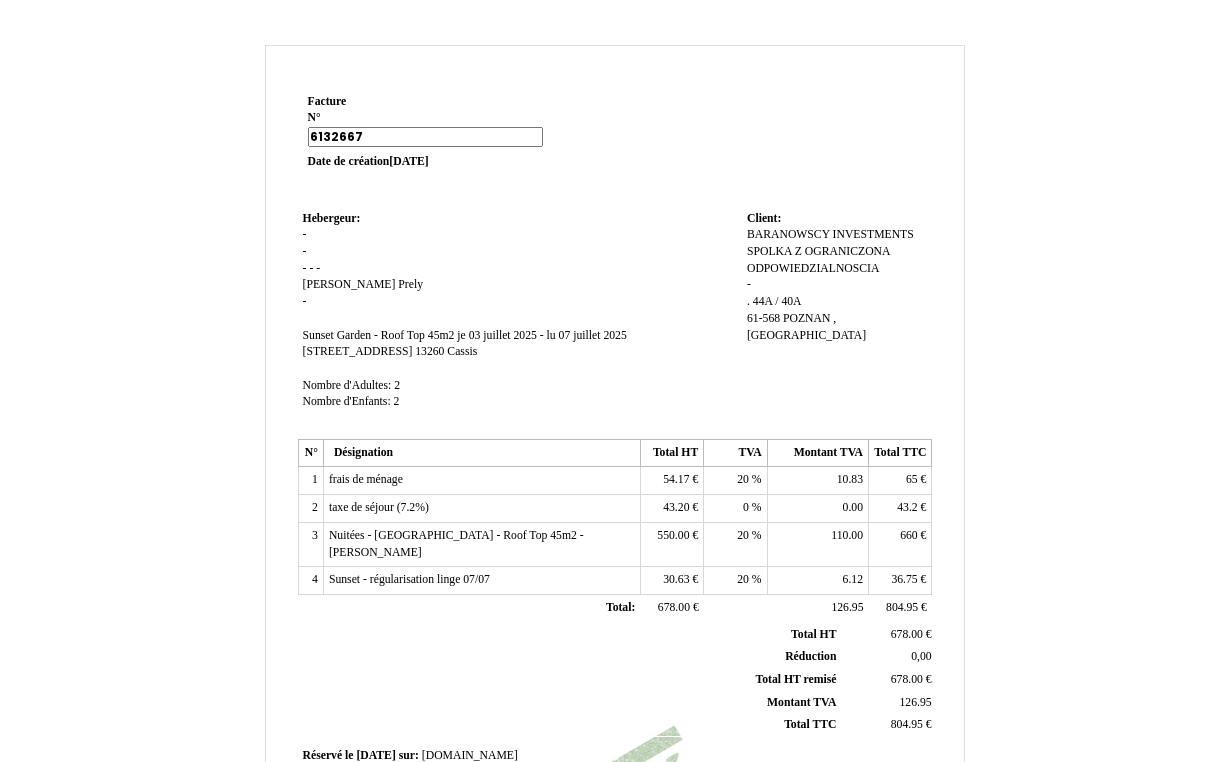 click on "Facture    Facture
N°
6132667    6132667
Date de création
03 July 2025" at bounding box center [425, 147] 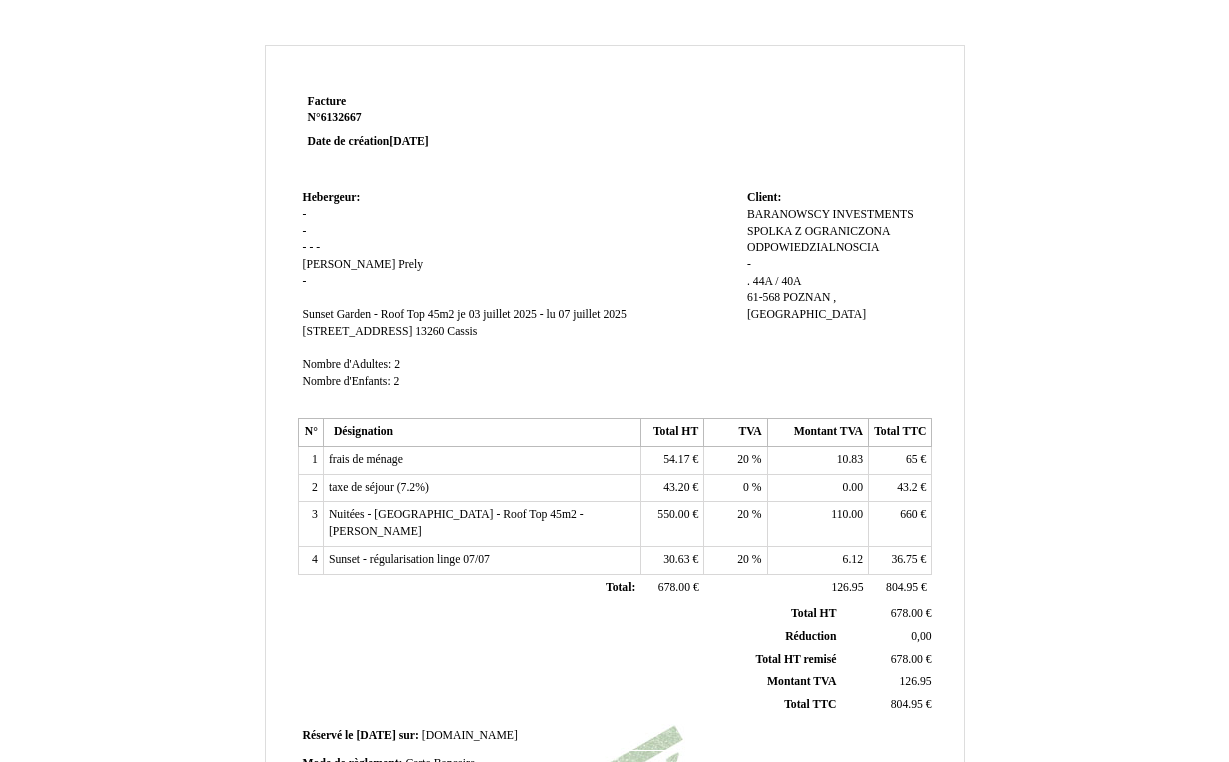 click on "03 July 2025" at bounding box center (408, 141) 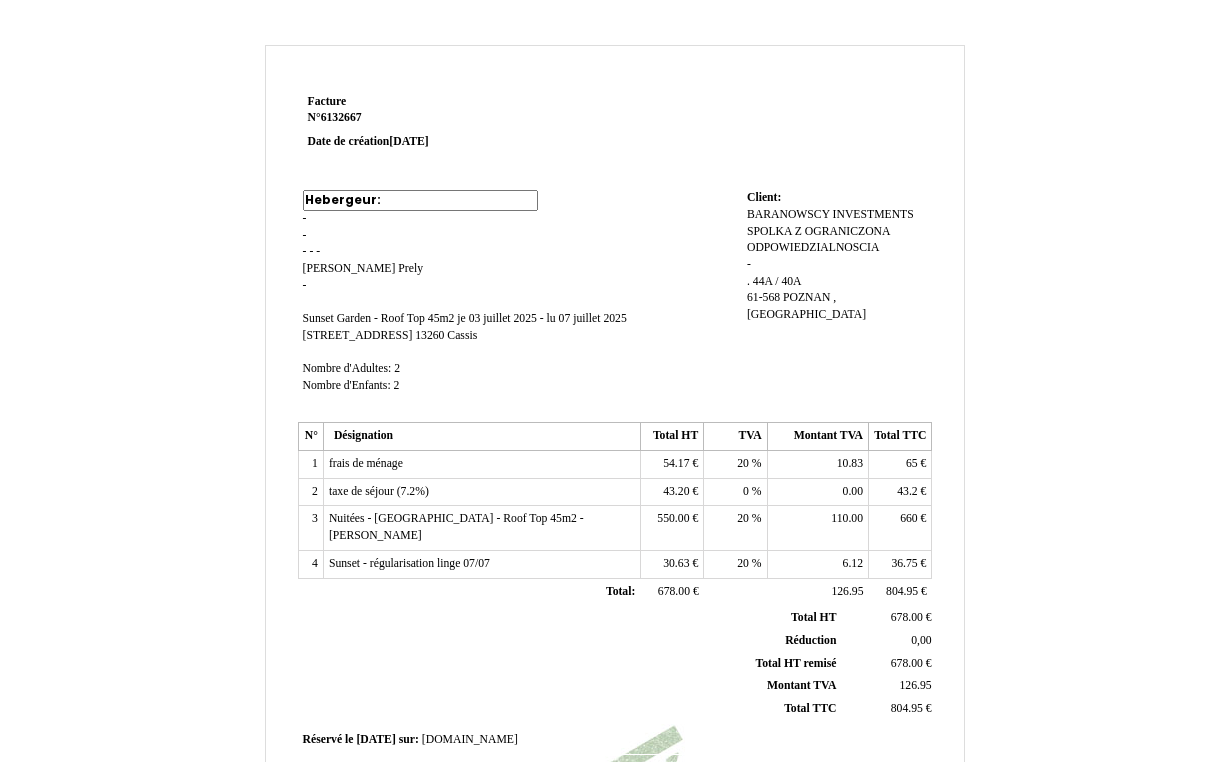click on "Hebergeur:    Hebergeur:       -          -          -        -        -          Pierre - Edouard    Pierre - Edouard     Prely    Prely
-
SIRET
Sunset Garden -  Roof Top 45m2    Sunset Garden -  Roof Top 45m2
je 03 juillet 2025 - lu 07 juillet 2025    je 03 juillet 2025 - lu 07 juillet 2025      27 Rue de la Ciotat    27 Rue de la Ciotat
13260
13260
Cassis
Cassis
Nombre d'Adultes:     Nombre d'Adultes:     2    2       Nombre d'Enfants:     Nombre d'Enfants:     2    2" at bounding box center (520, 301) 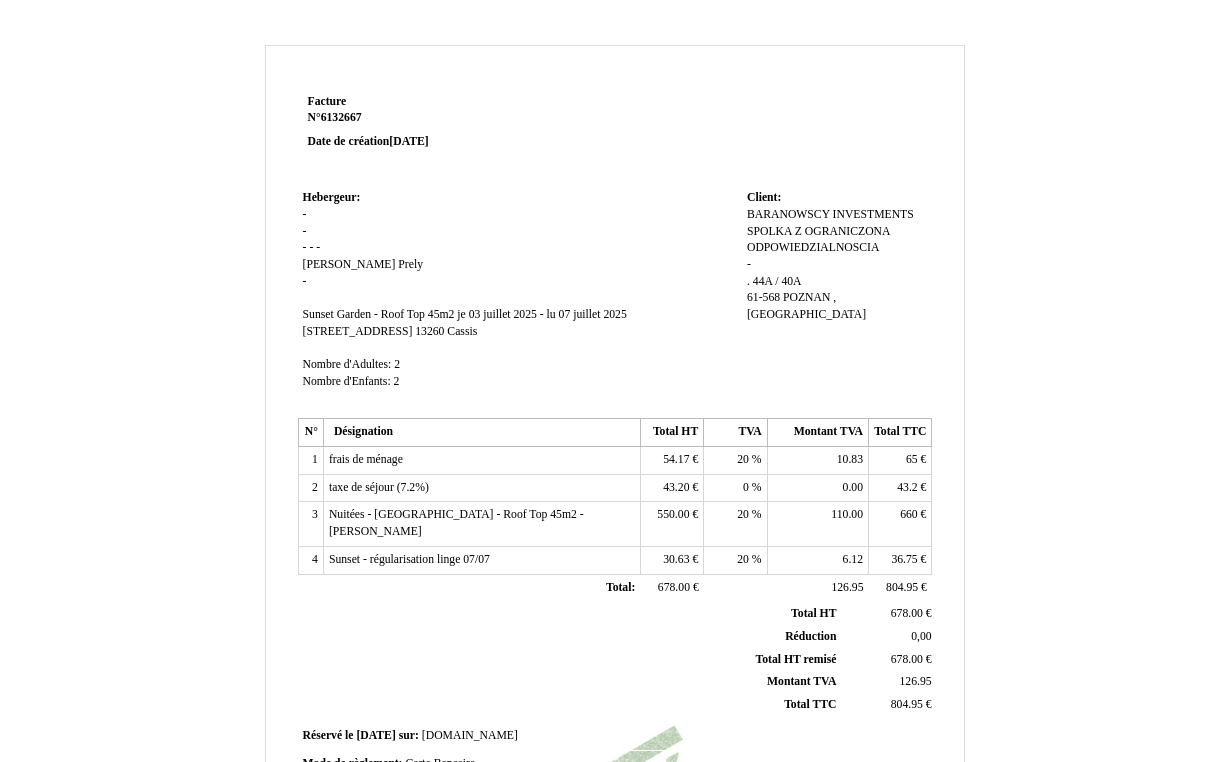 click on "Facture    Facture
N°
6132667    6132667
Date de création
03 July 2025           Hebergeur:    Hebergeur:       -          -          -        -        -          Pierre - Edouard    Pierre - Edouard     Prely    Prely
-
SIRET
Sunset Garden -  Roof Top 45m2    Sunset Garden -  Roof Top 45m2
je 03 juillet 2025 - lu 07 juillet 2025    je 03 juillet 2025 - lu 07 juillet 2025      27 Rue de la Ciotat    27 Rue de la Ciotat
13260
13260     Cassis             Nombre d'Adultes:     Nombre d'Adultes:     2" at bounding box center [615, 587] 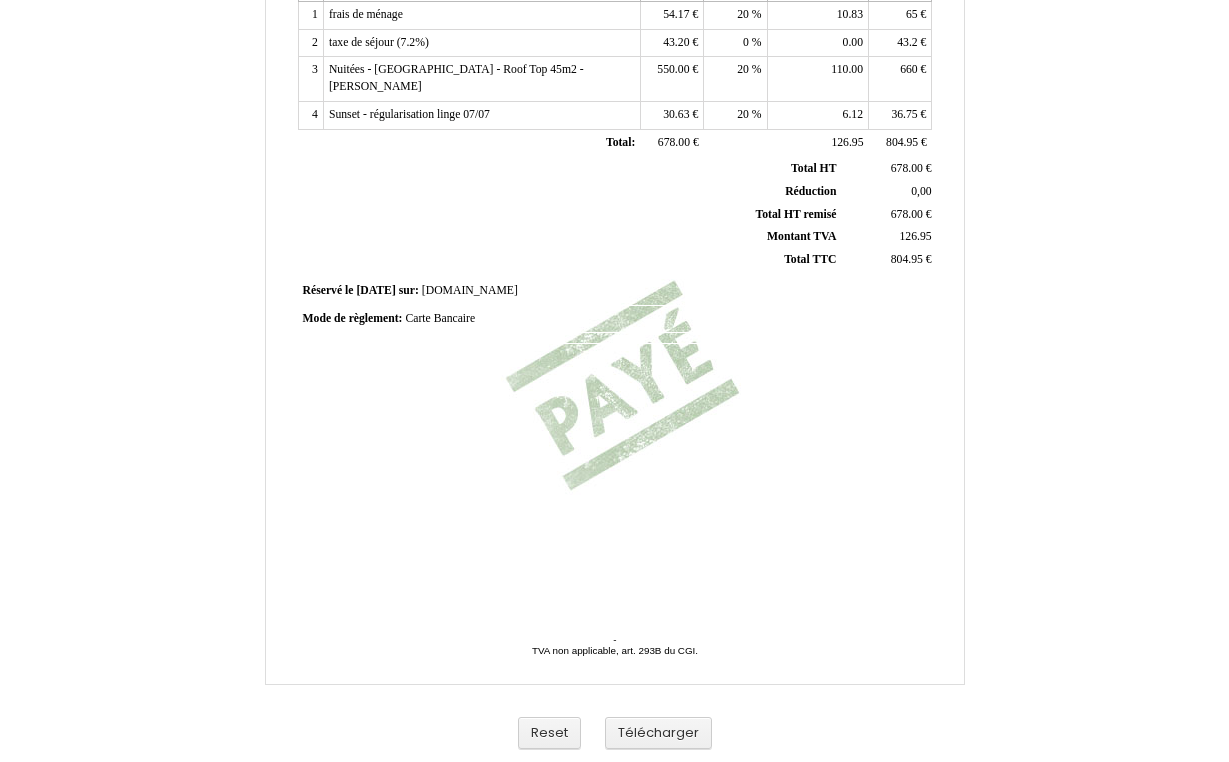 scroll, scrollTop: 445, scrollLeft: 0, axis: vertical 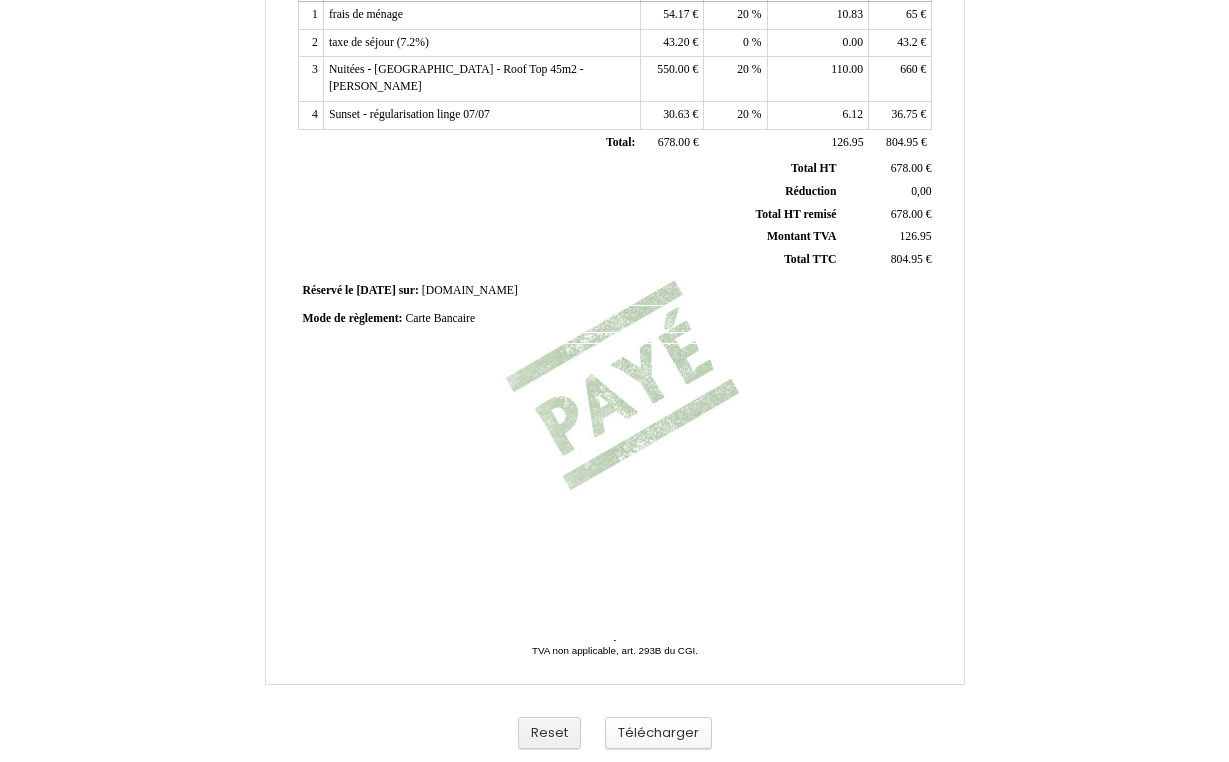 click on "Télécharger" at bounding box center [658, 733] 